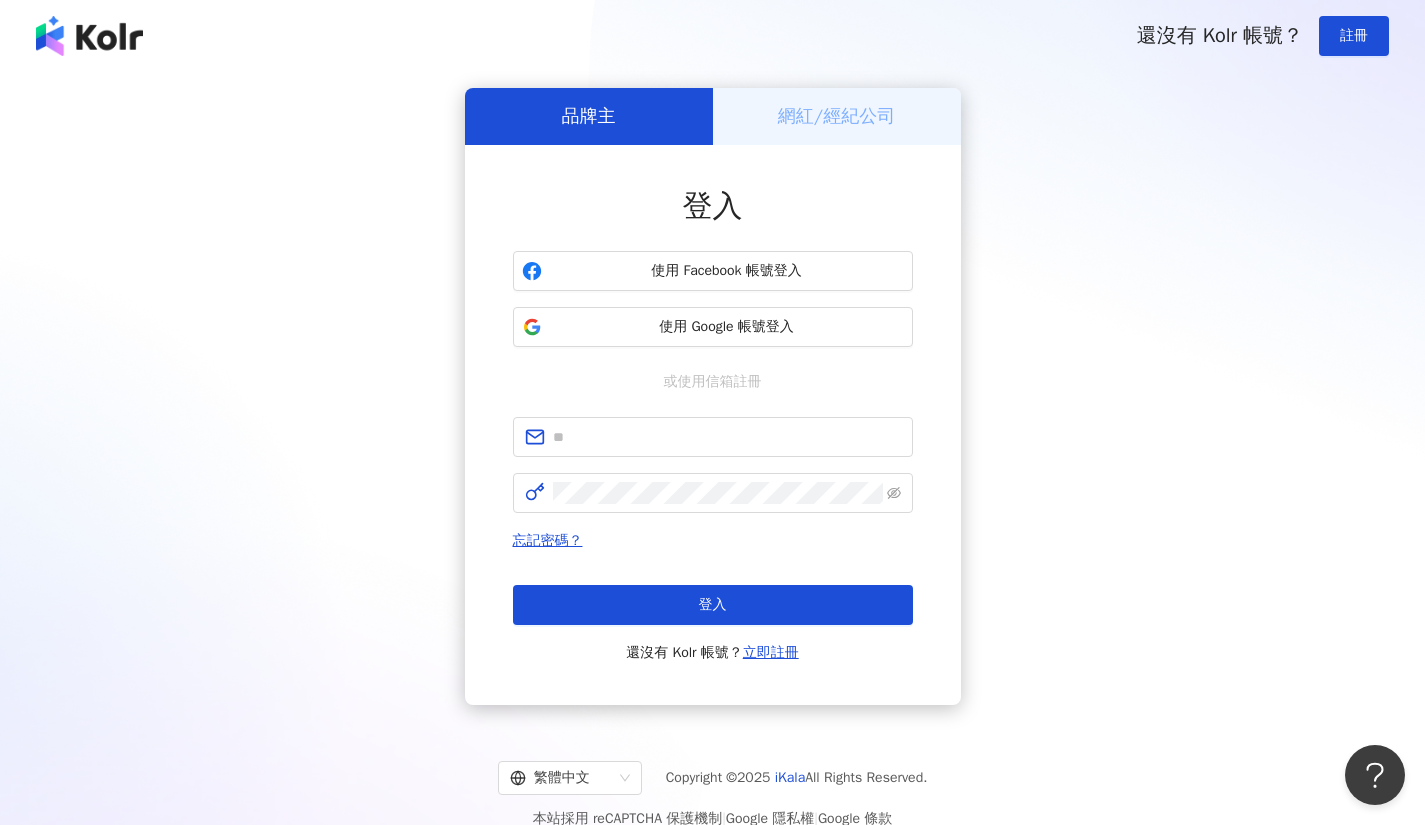 scroll, scrollTop: 0, scrollLeft: 0, axis: both 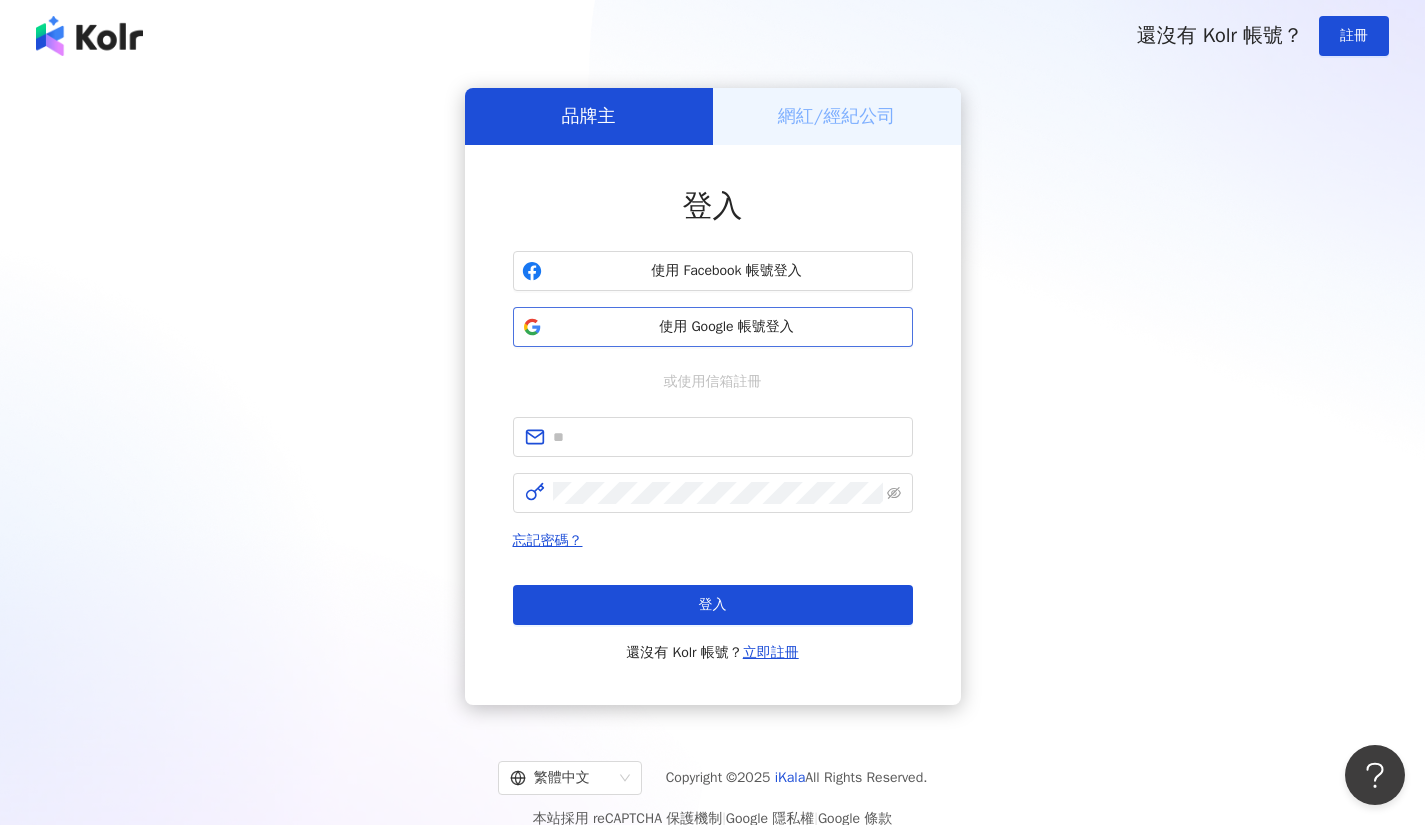click on "使用 Google 帳號登入" at bounding box center [727, 327] 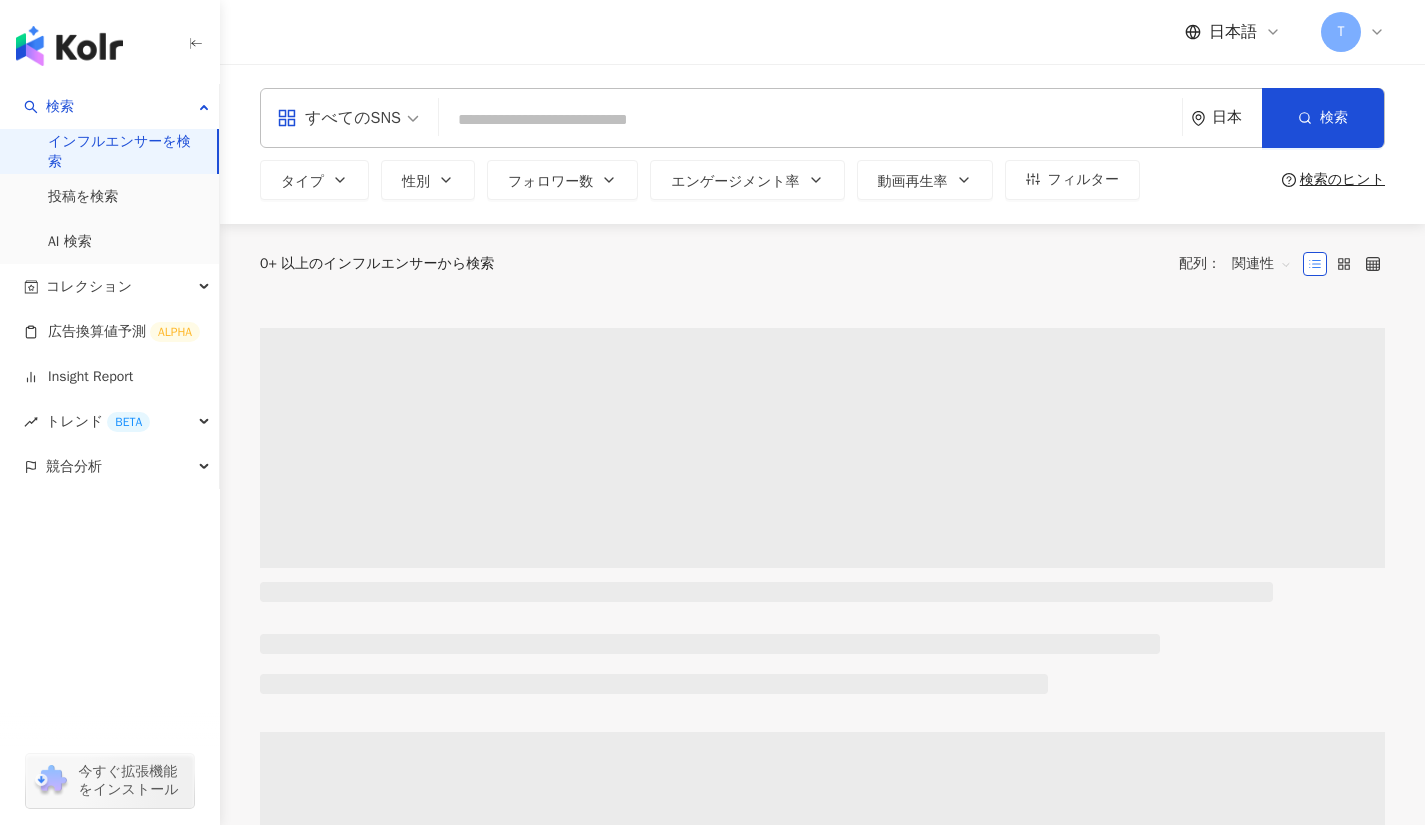 click at bounding box center [348, 105] 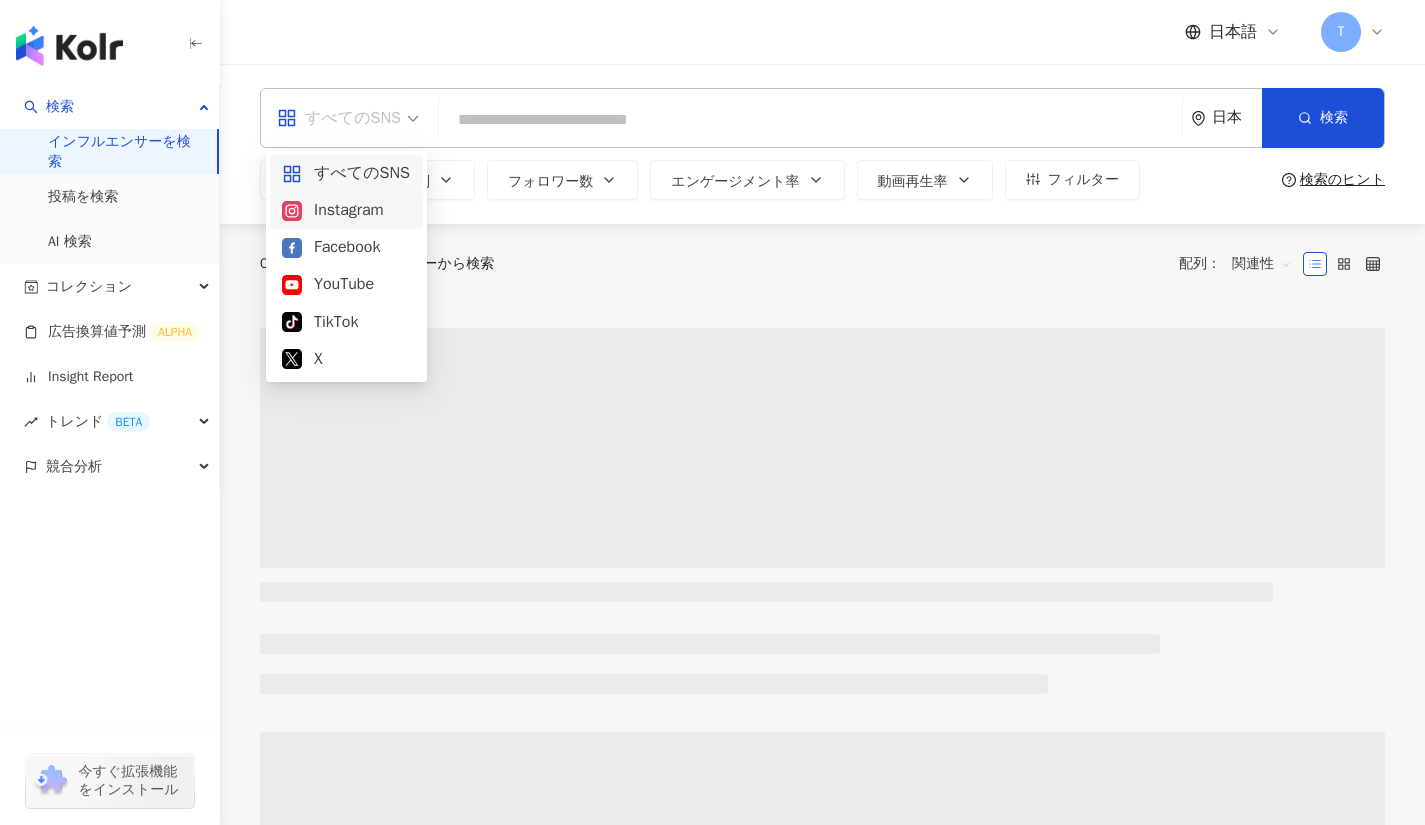 click on "Instagram" at bounding box center [346, 210] 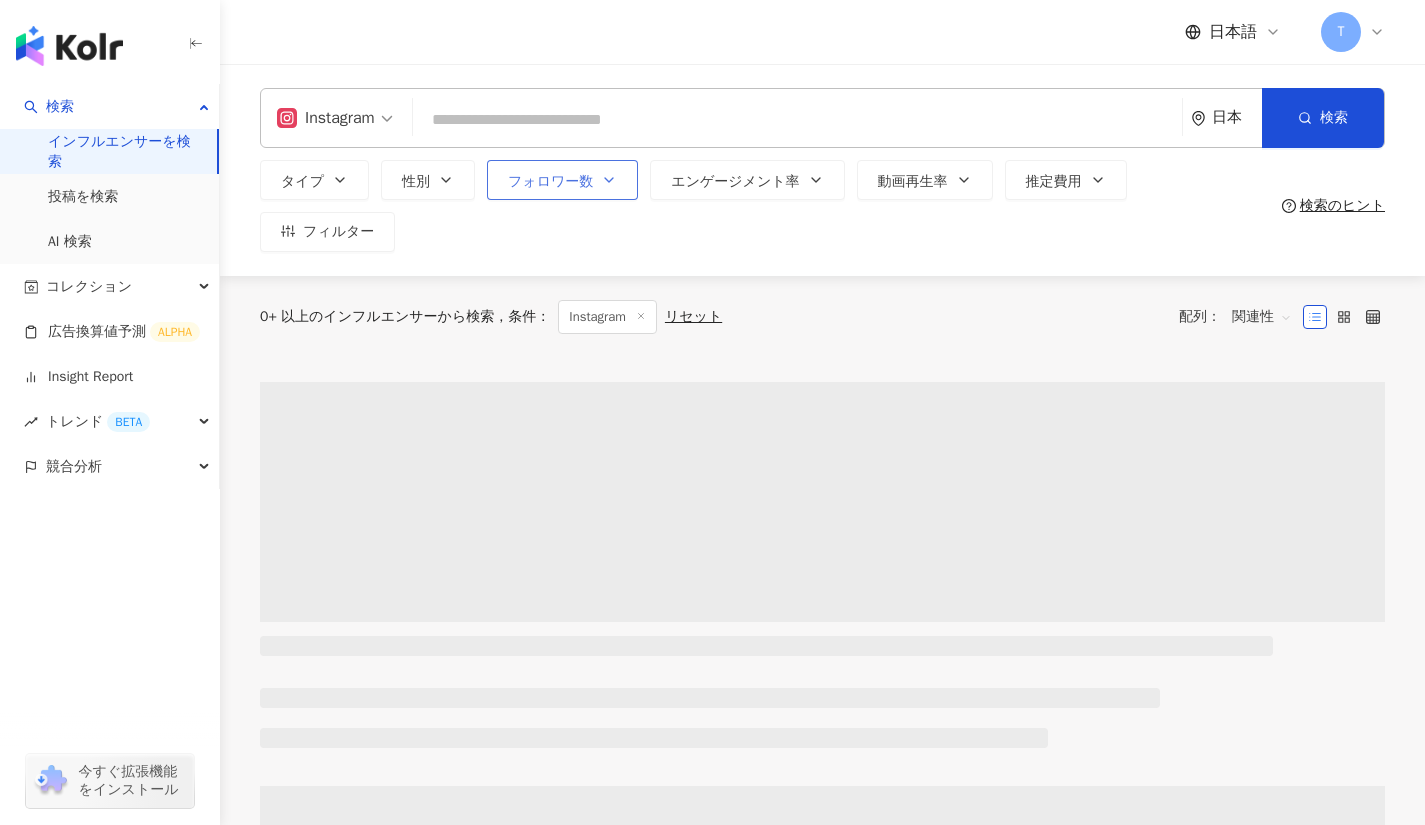 click on "フォロワー数" at bounding box center (562, 180) 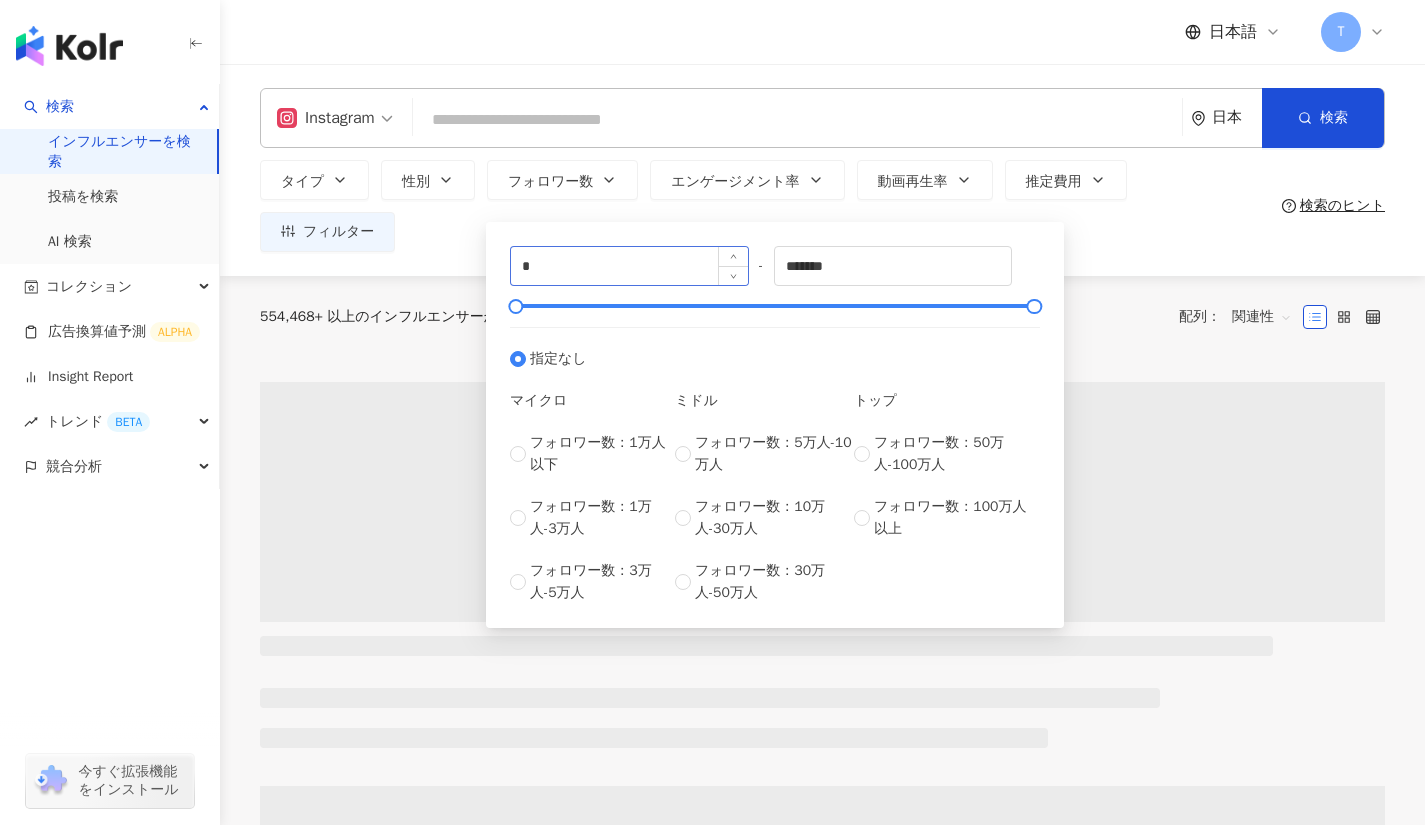 type 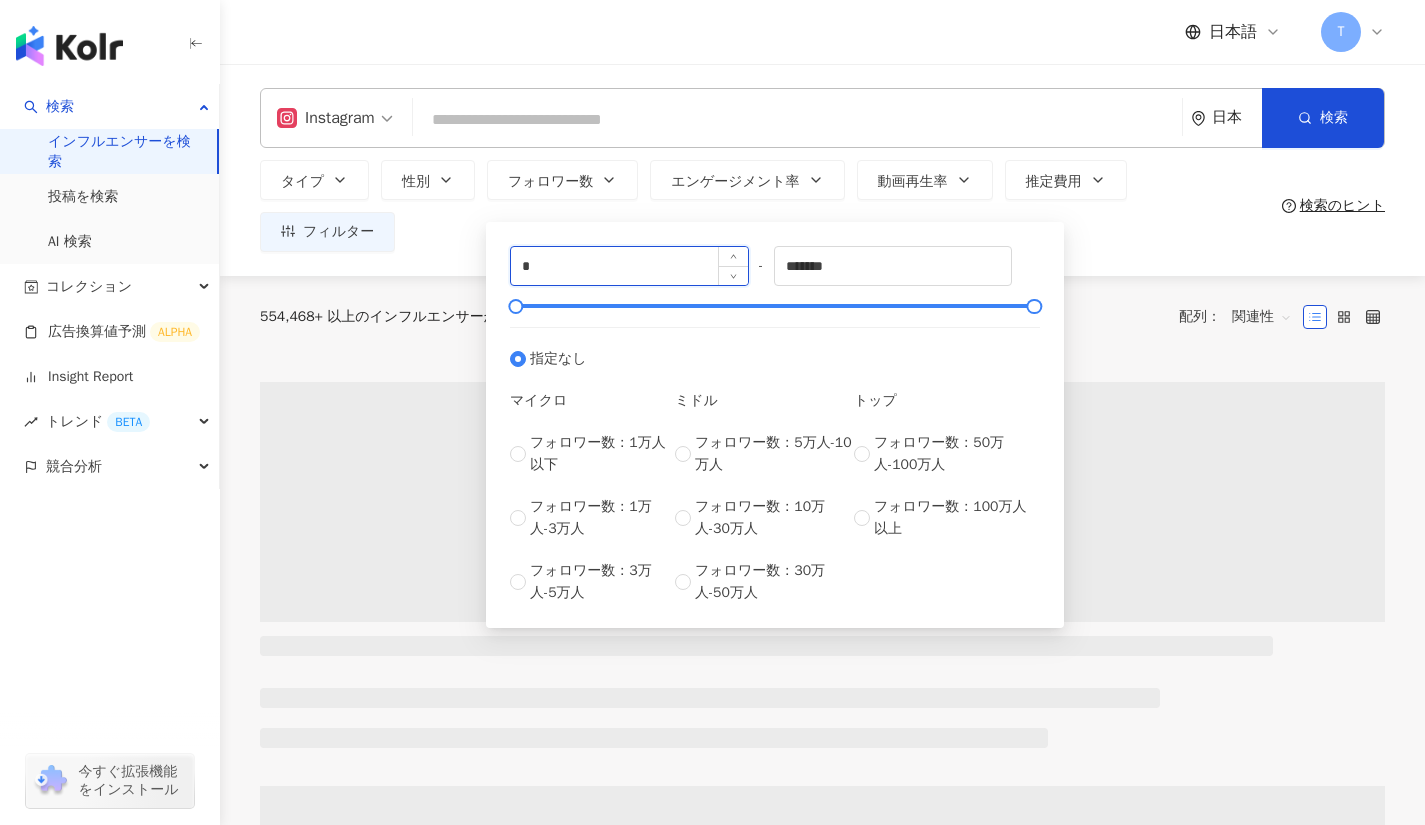 click on "*" at bounding box center [629, 266] 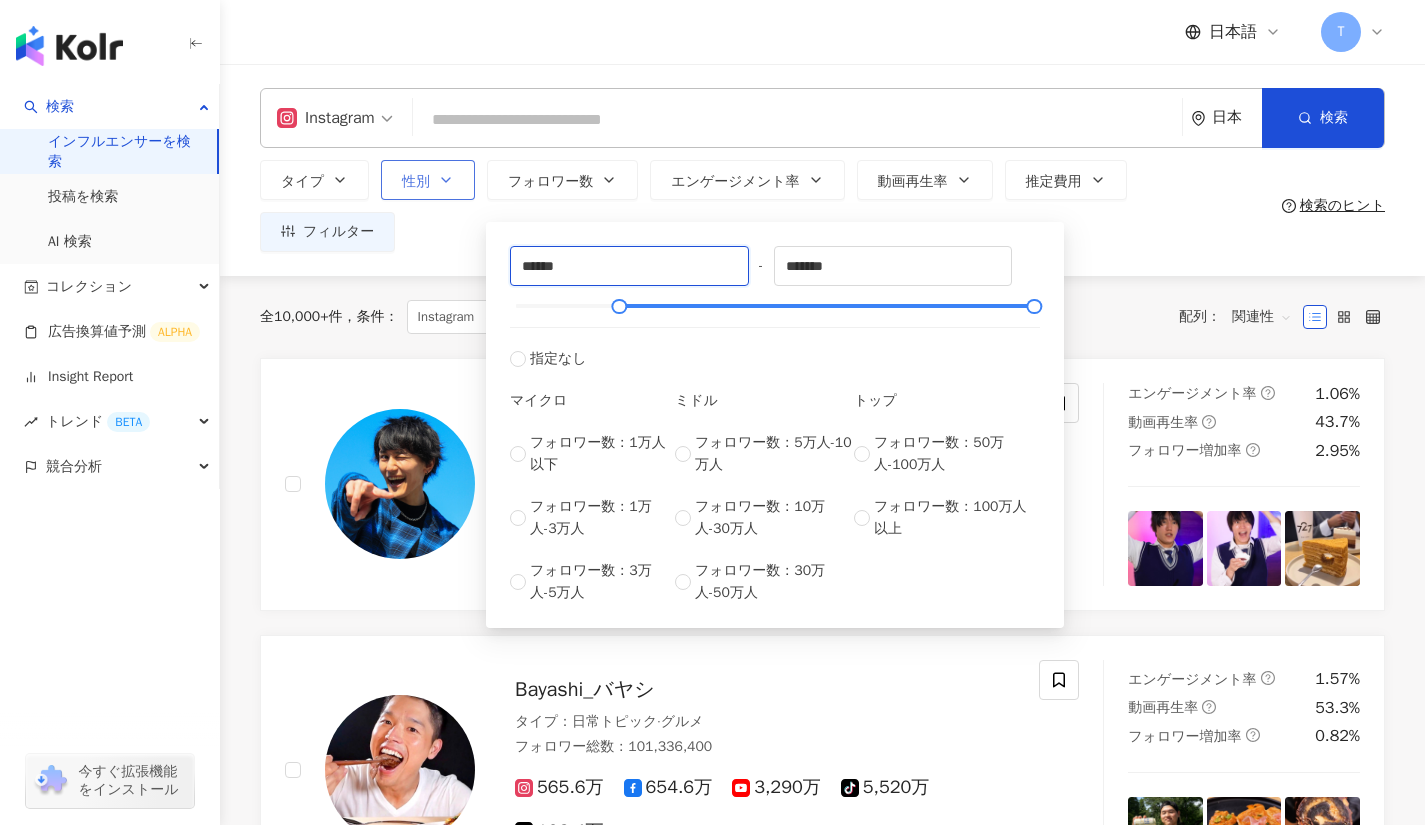 type on "******" 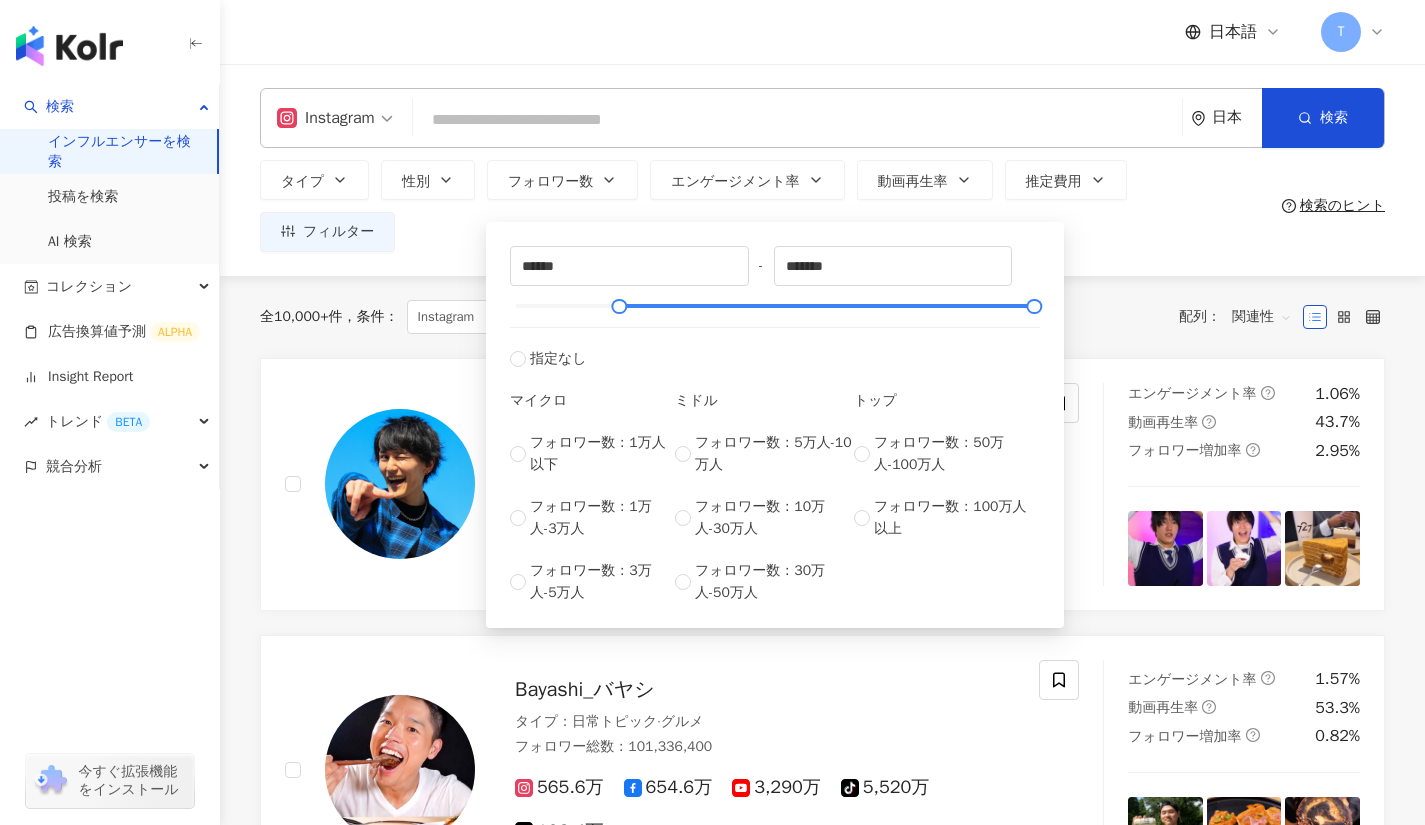click at bounding box center [797, 120] 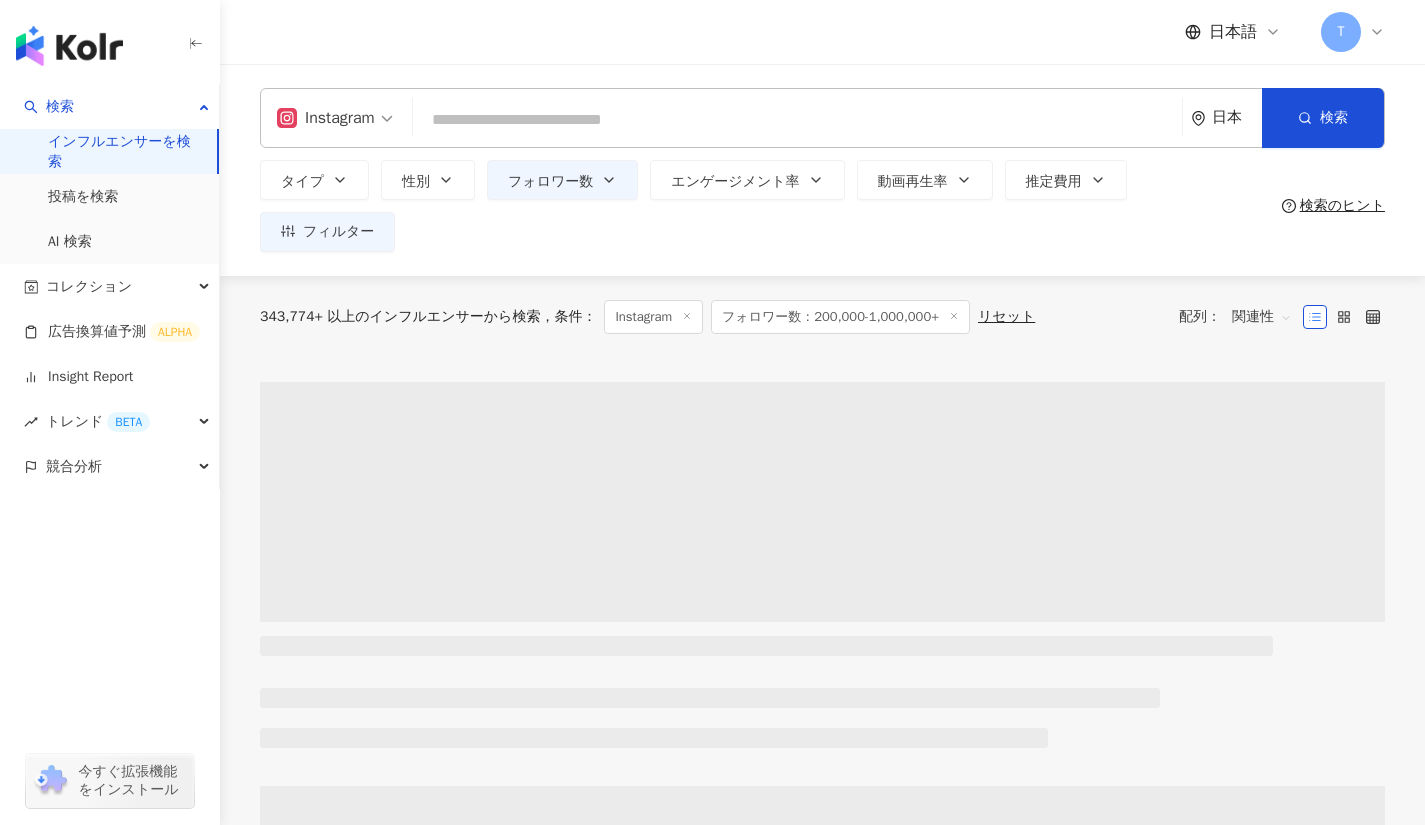 click at bounding box center (797, 120) 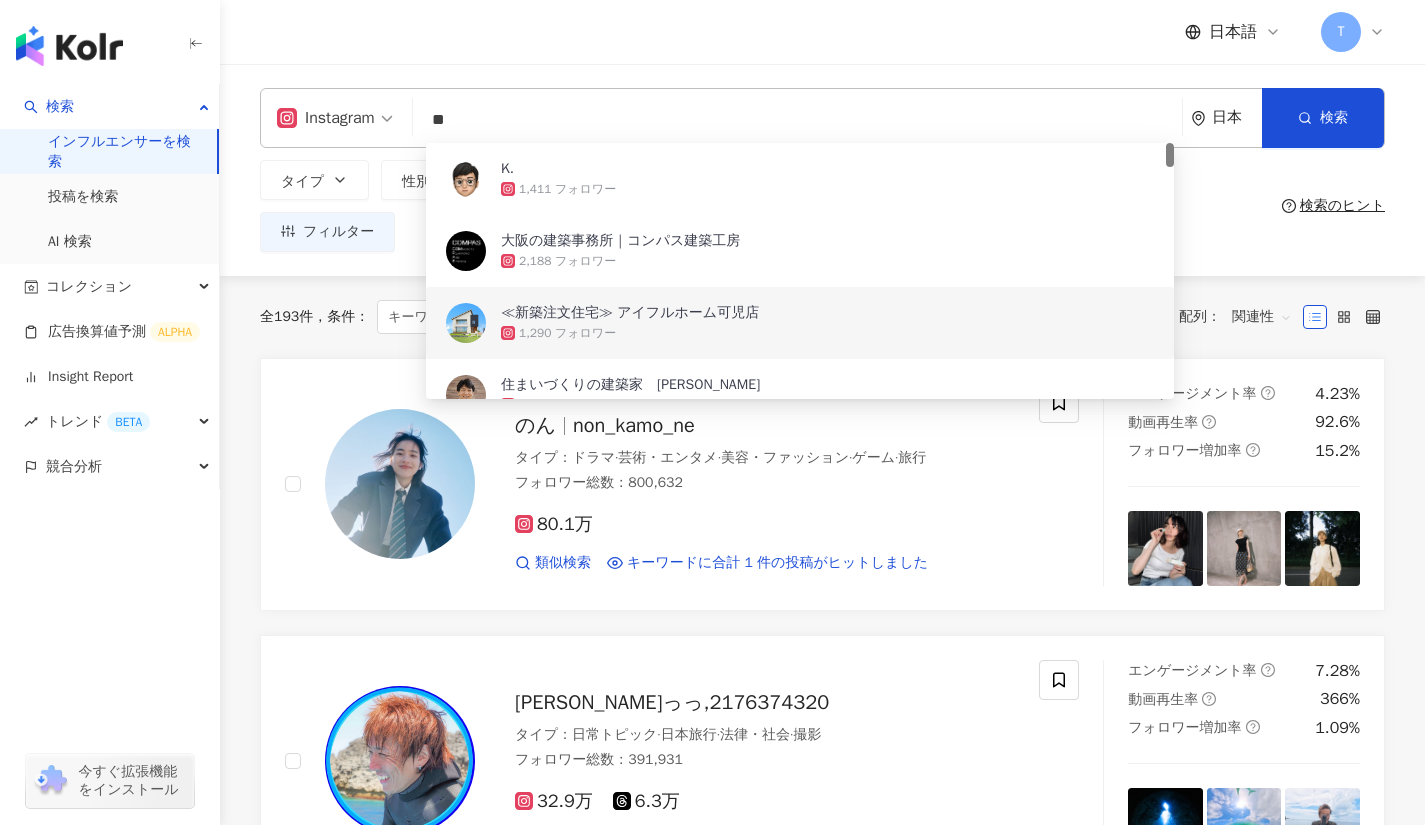type on "**" 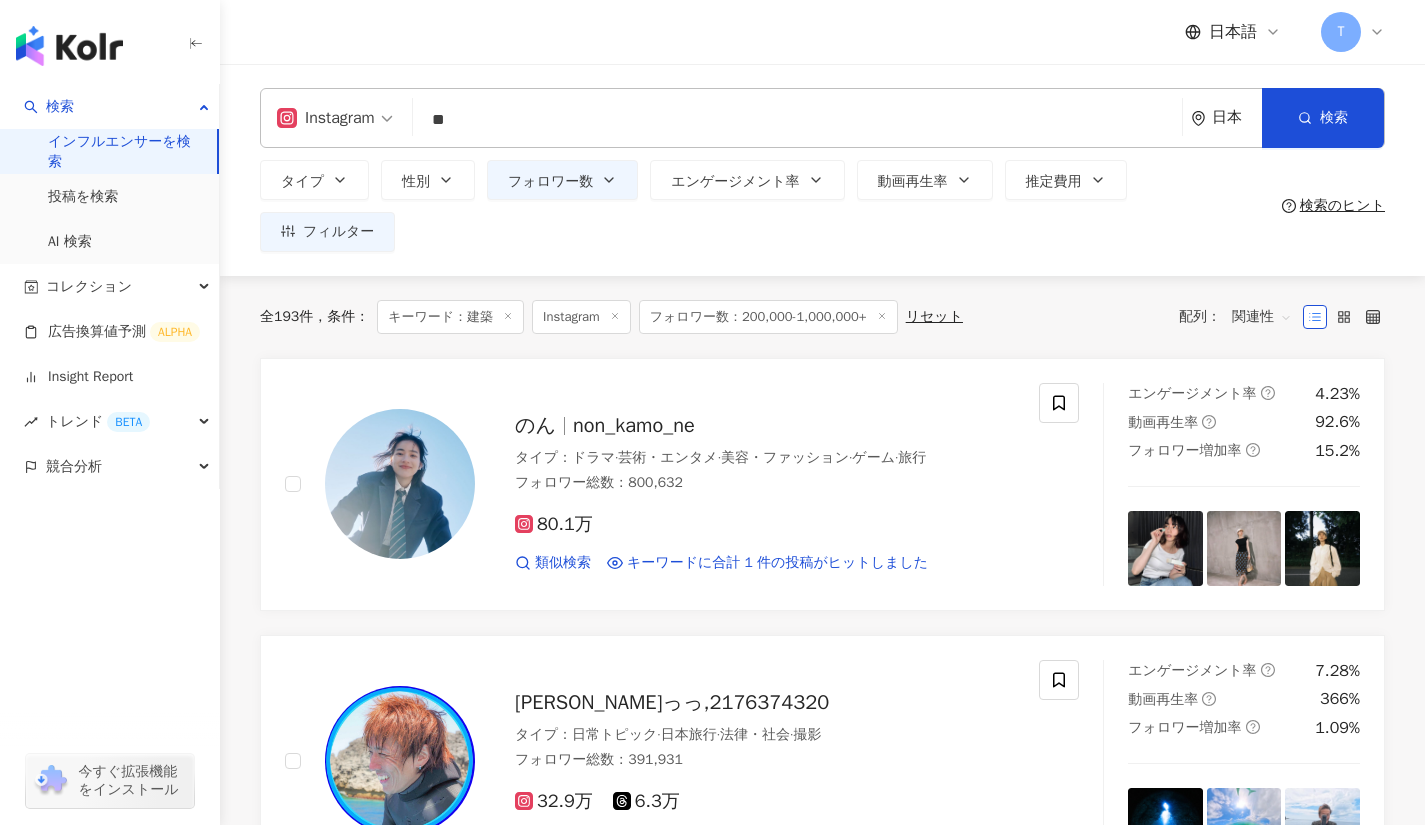 click on "のん non_kamo_ne タイプ ： ドラマ  ·  芸術・エンタメ  ·  美容・ファッション  ·  ゲーム  ·  旅行 フォロワー総数 ： 800,632 80.1万 類似検索 キーワードに合計 1 件の投稿がヒットしました エンゲージメント率 4.23% 動画再生率 92.6% フォロワー増加率 15.2% クニさんっっ,2176374320 タイプ ： 日常トピック  ·  日本旅行  ·  法律・社会  ·  撮影 フォロワー総数 ： 391,931 32.9万 6.3万 類似検索 キーワードに合計 3 件の投稿がヒットしました エンゲージメント率 7.28% 動画再生率 366% フォロワー増加率 1.09% kkaa_official タイプ ： 成人  ·  芸術・エンタメ  ·  日本旅行  ·  法律・社会  ·  旅行 フォロワー総数 ： 417,861 41.8万 類似検索 キーワードに合計 21 件の投稿がヒットしました エンゲージメント率 0.53% 動画再生率 0% フォロワー増加率 2.52% Konno Ayaka 紺野彩夏 ayaka_konno_official" at bounding box center (822, 2009) 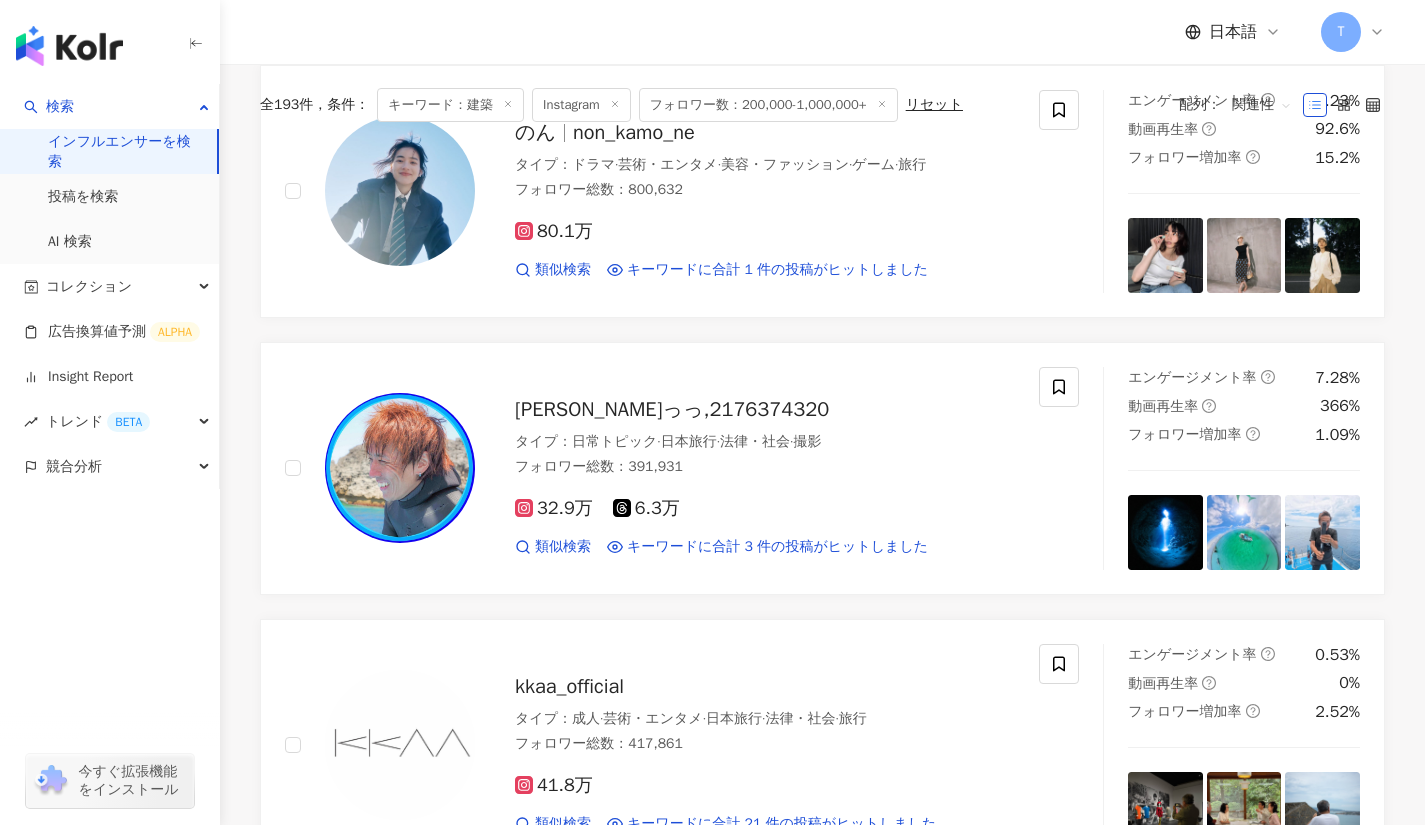 scroll, scrollTop: 0, scrollLeft: 0, axis: both 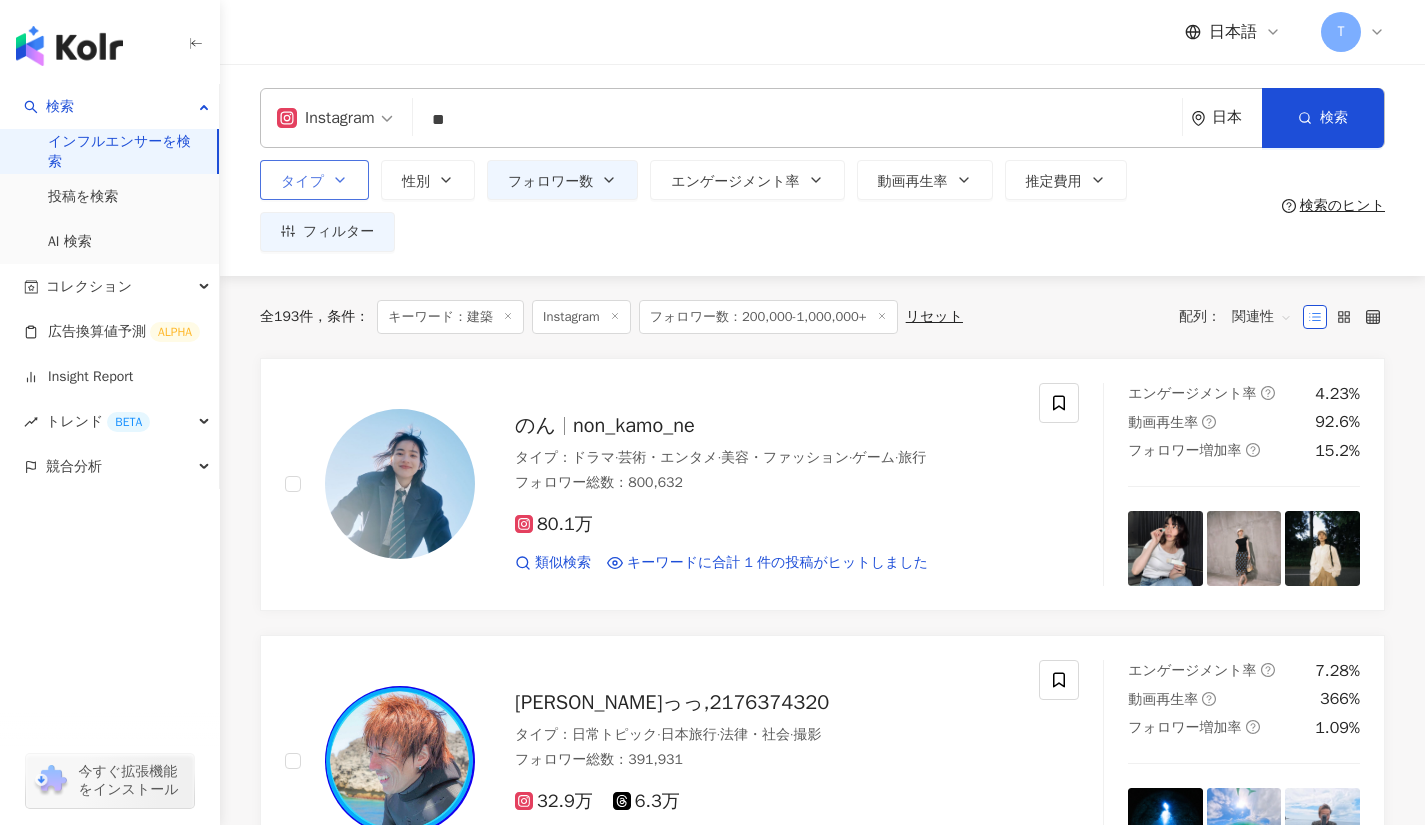 click on "タイプ" at bounding box center (314, 180) 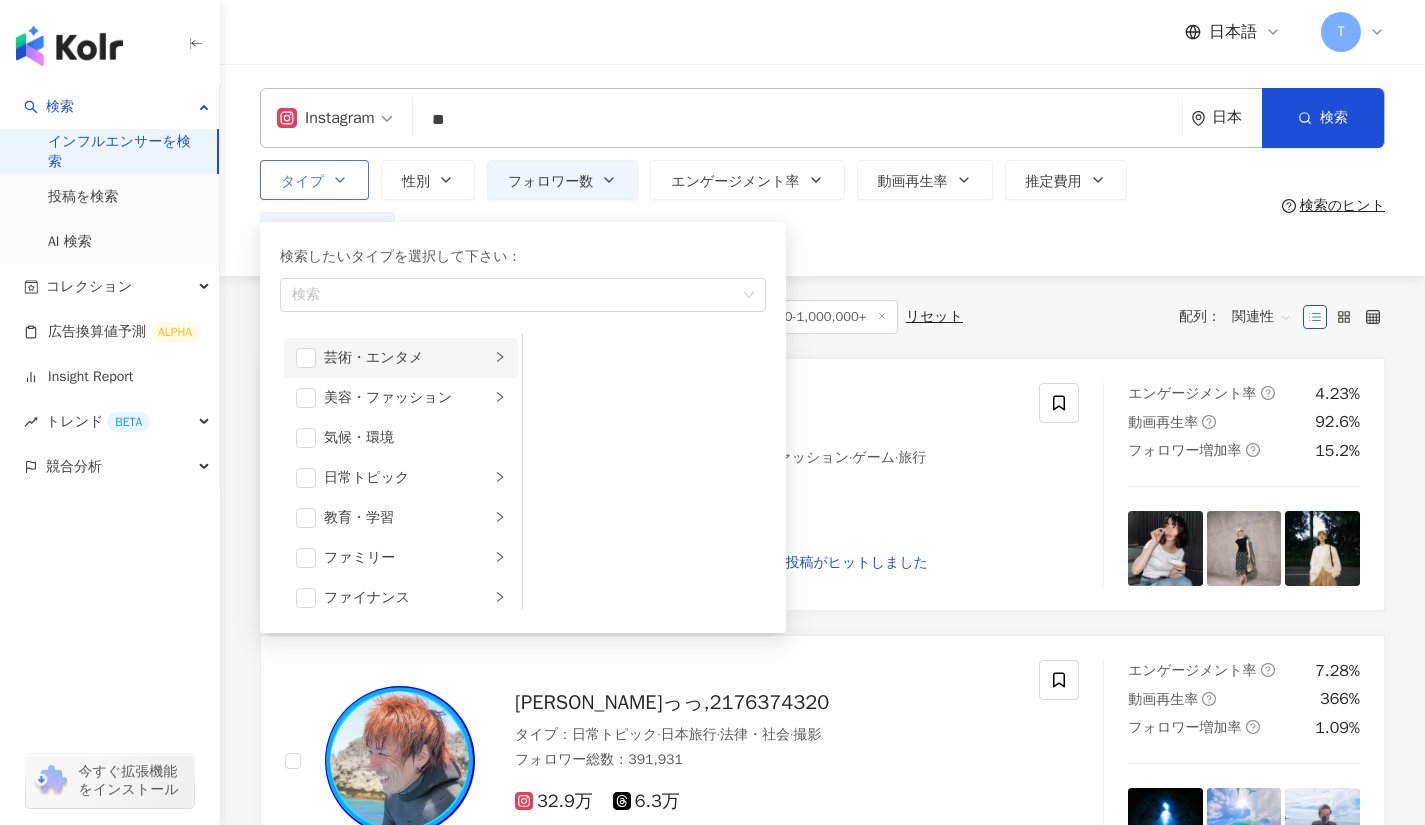 click on "芸術・エンタメ" at bounding box center [407, 358] 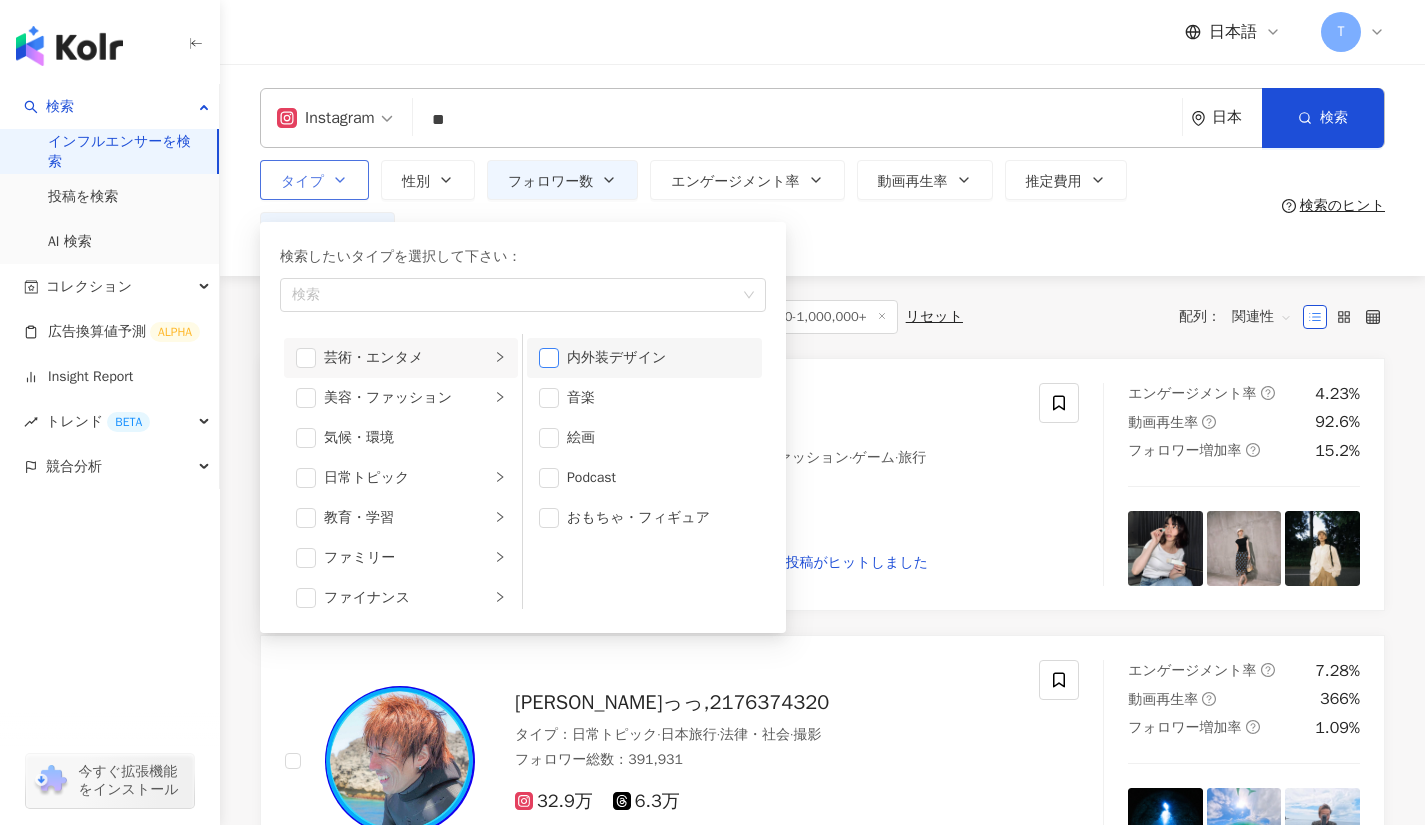 click at bounding box center [549, 358] 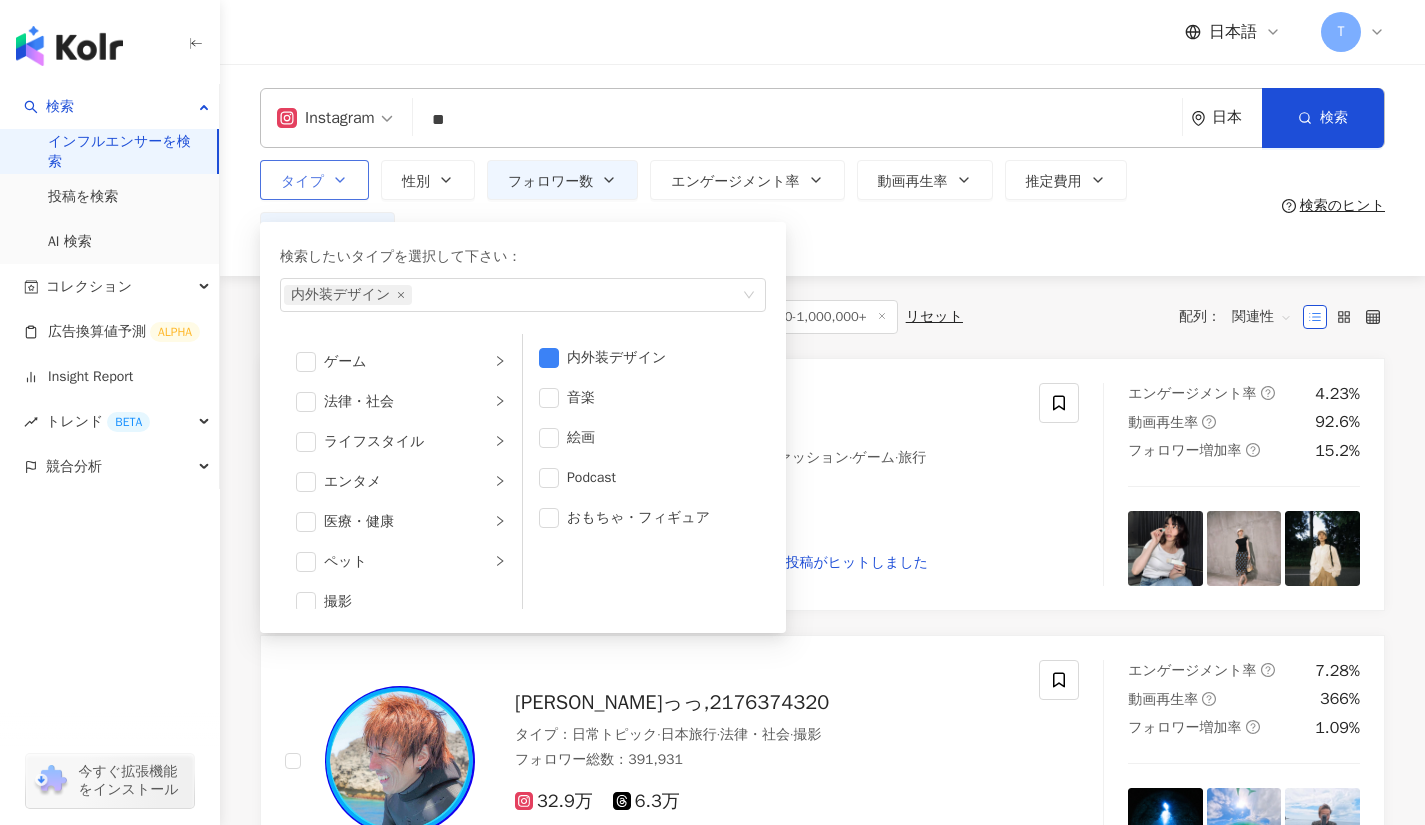 scroll, scrollTop: 416, scrollLeft: 0, axis: vertical 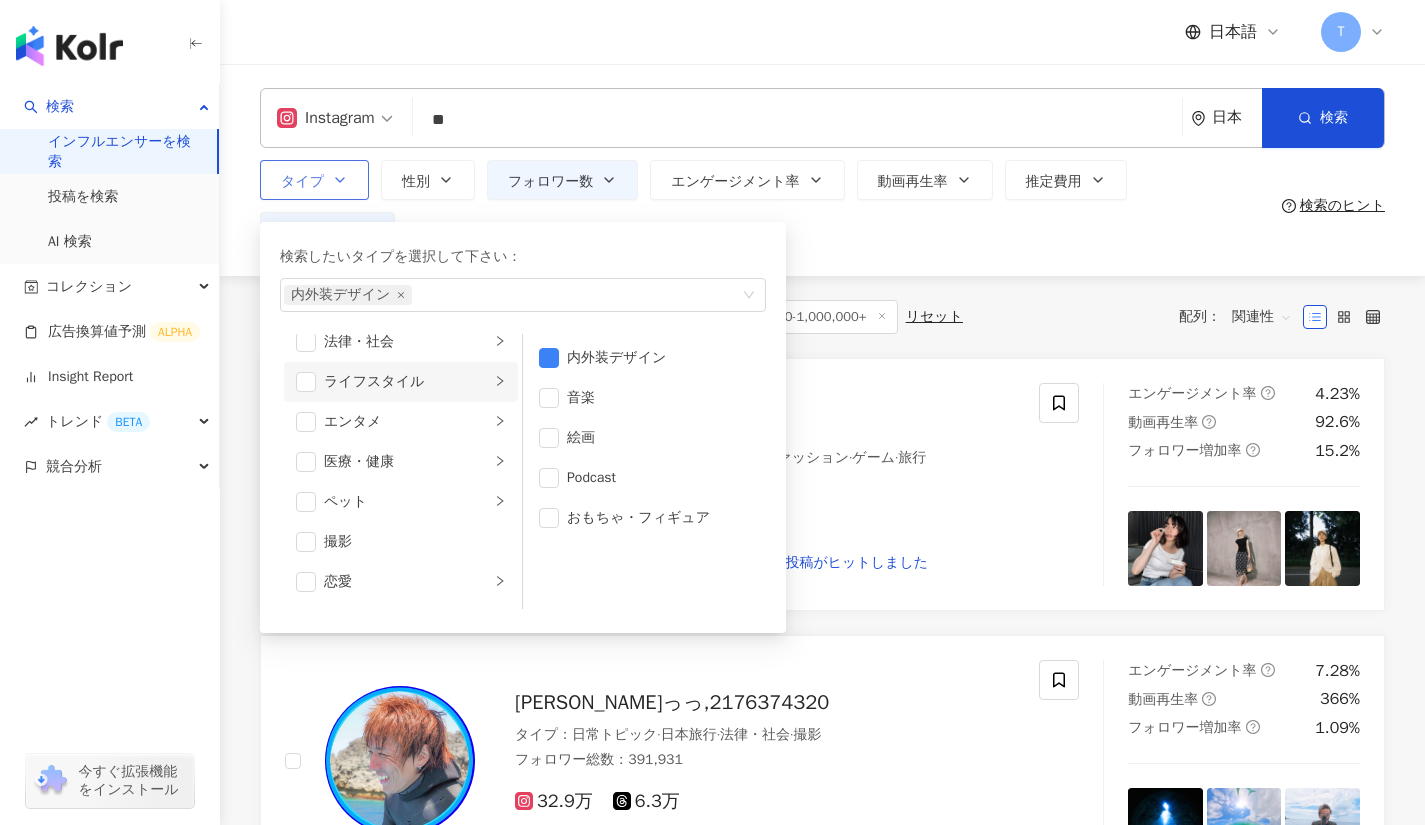 click on "ライフスタイル" at bounding box center [401, 382] 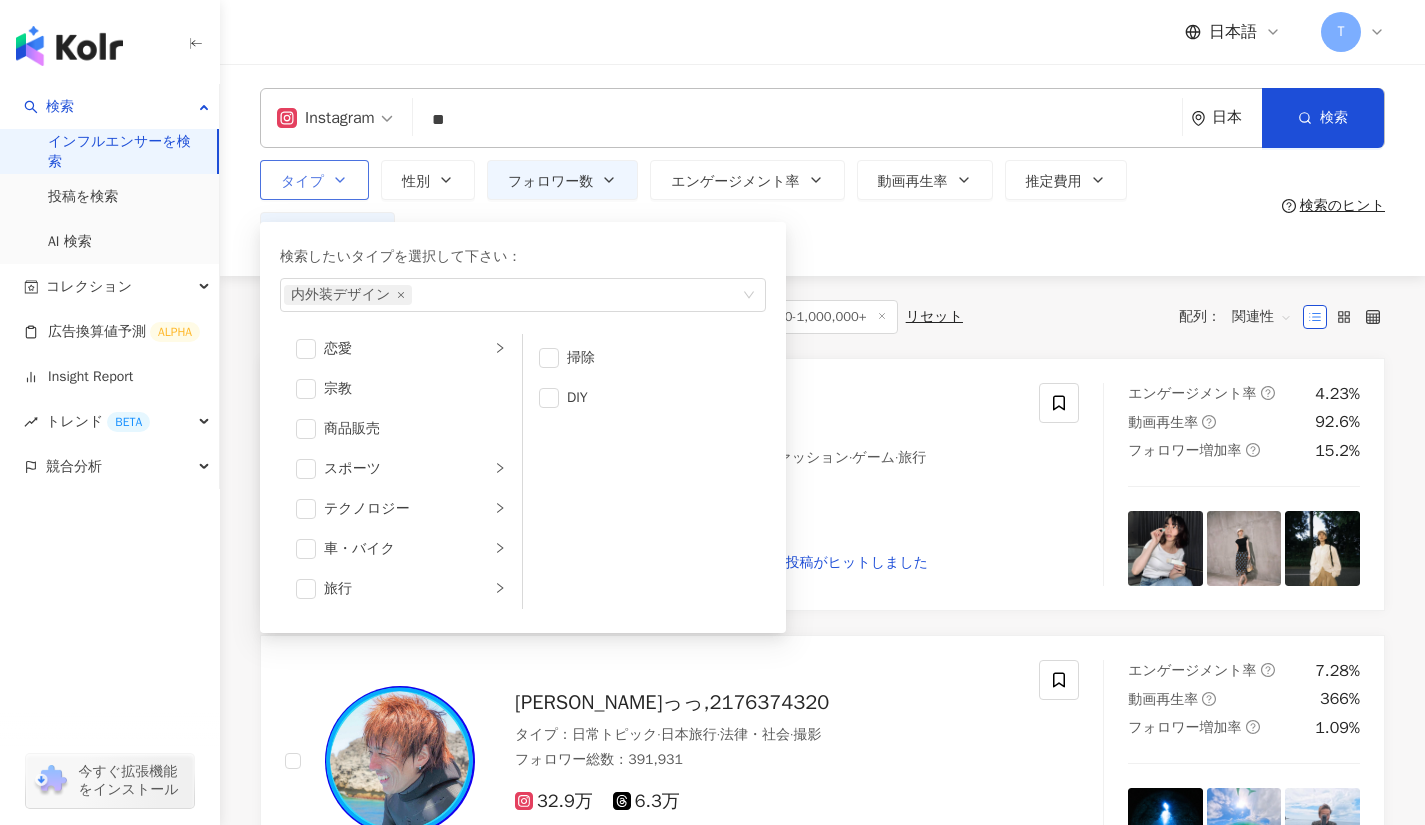 scroll, scrollTop: 693, scrollLeft: 0, axis: vertical 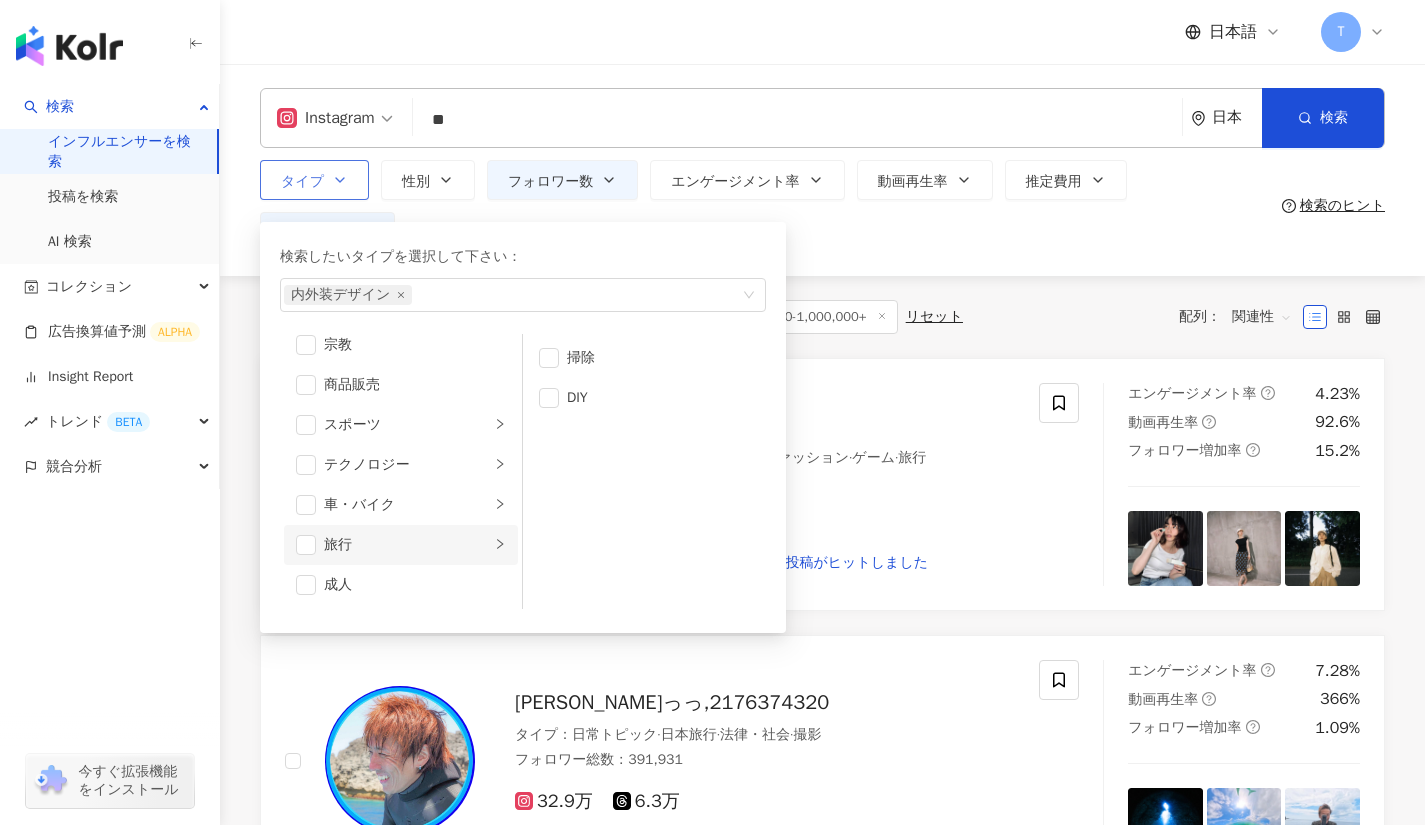 click on "旅行" at bounding box center [407, 545] 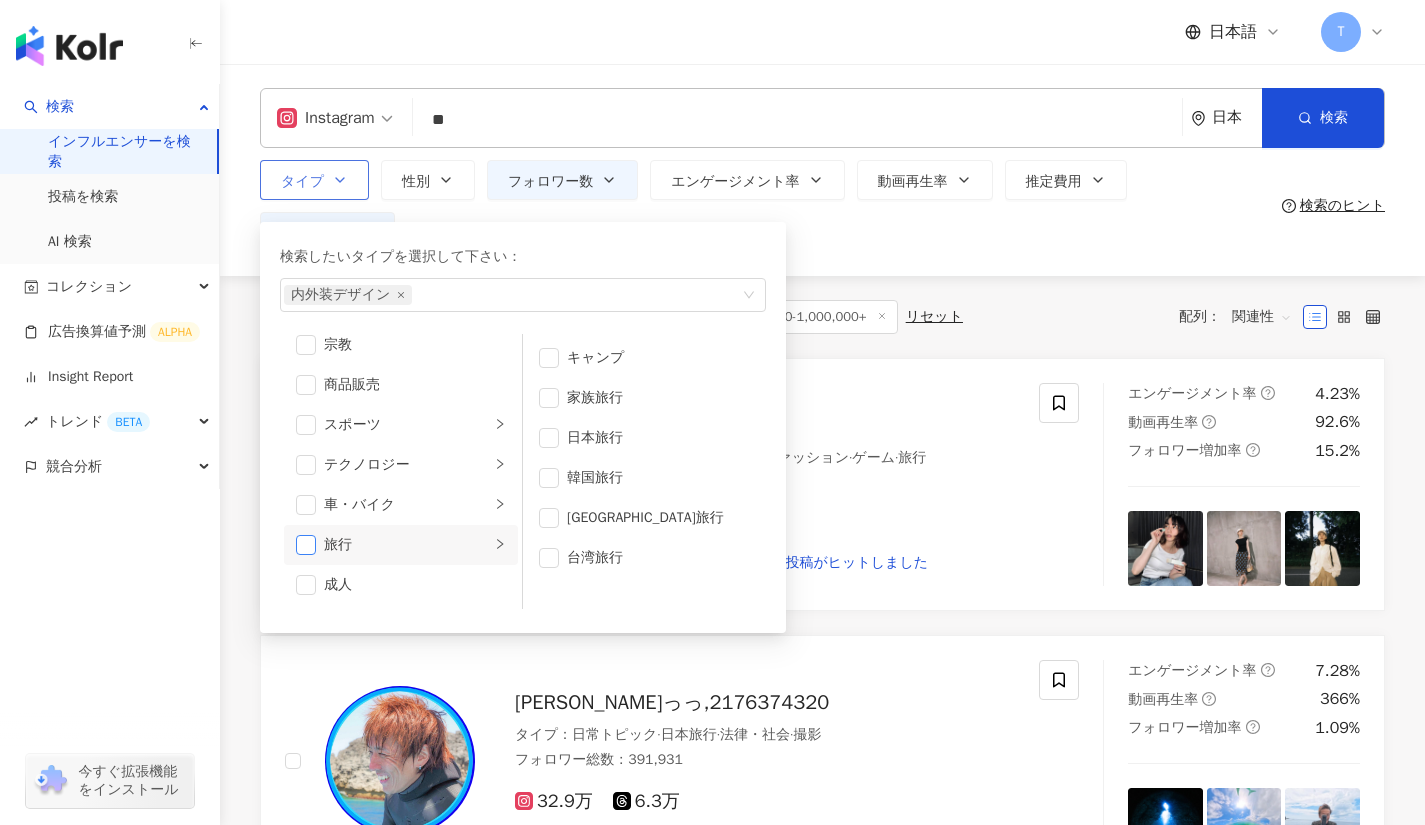 click at bounding box center (306, 545) 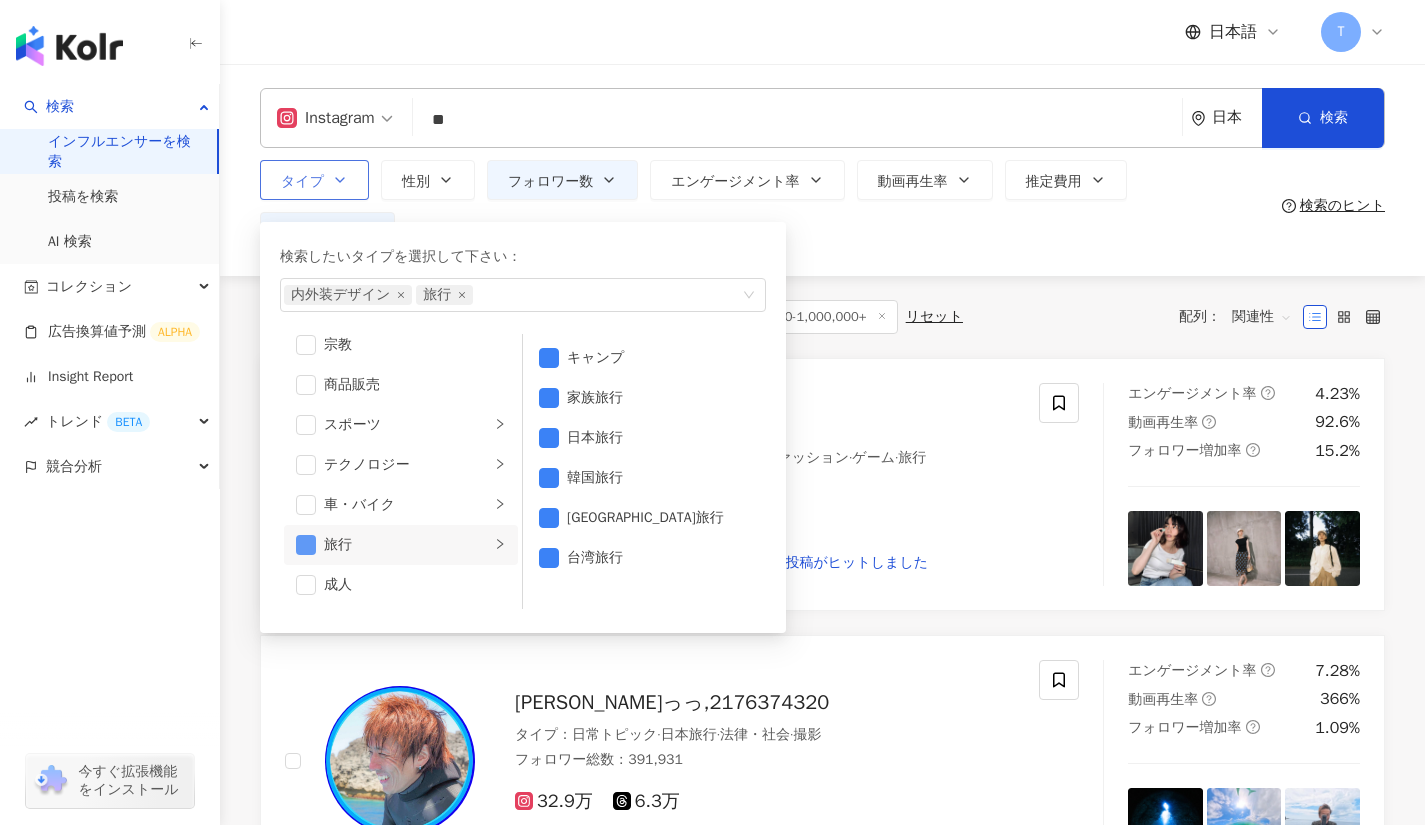 type 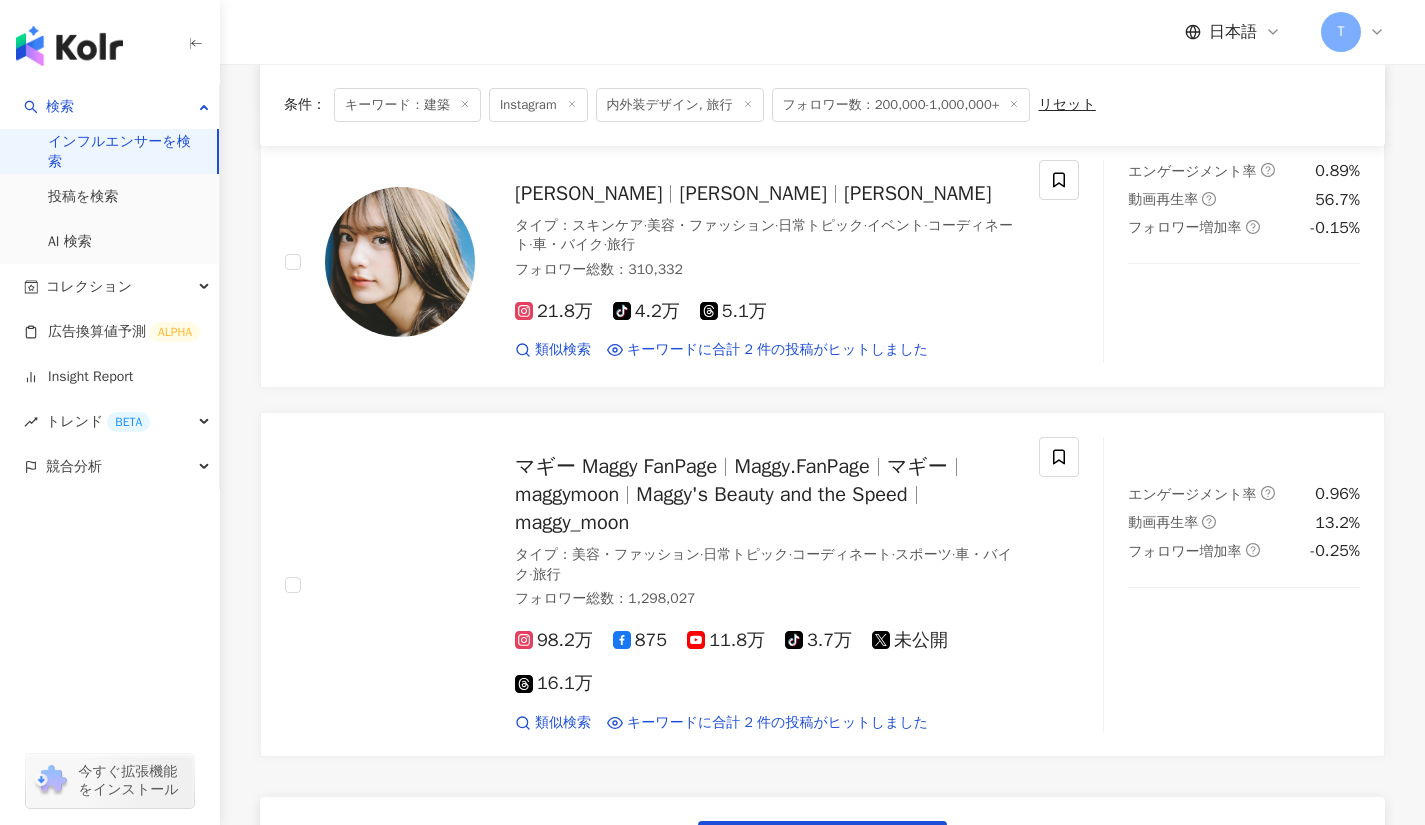 scroll, scrollTop: 3288, scrollLeft: 0, axis: vertical 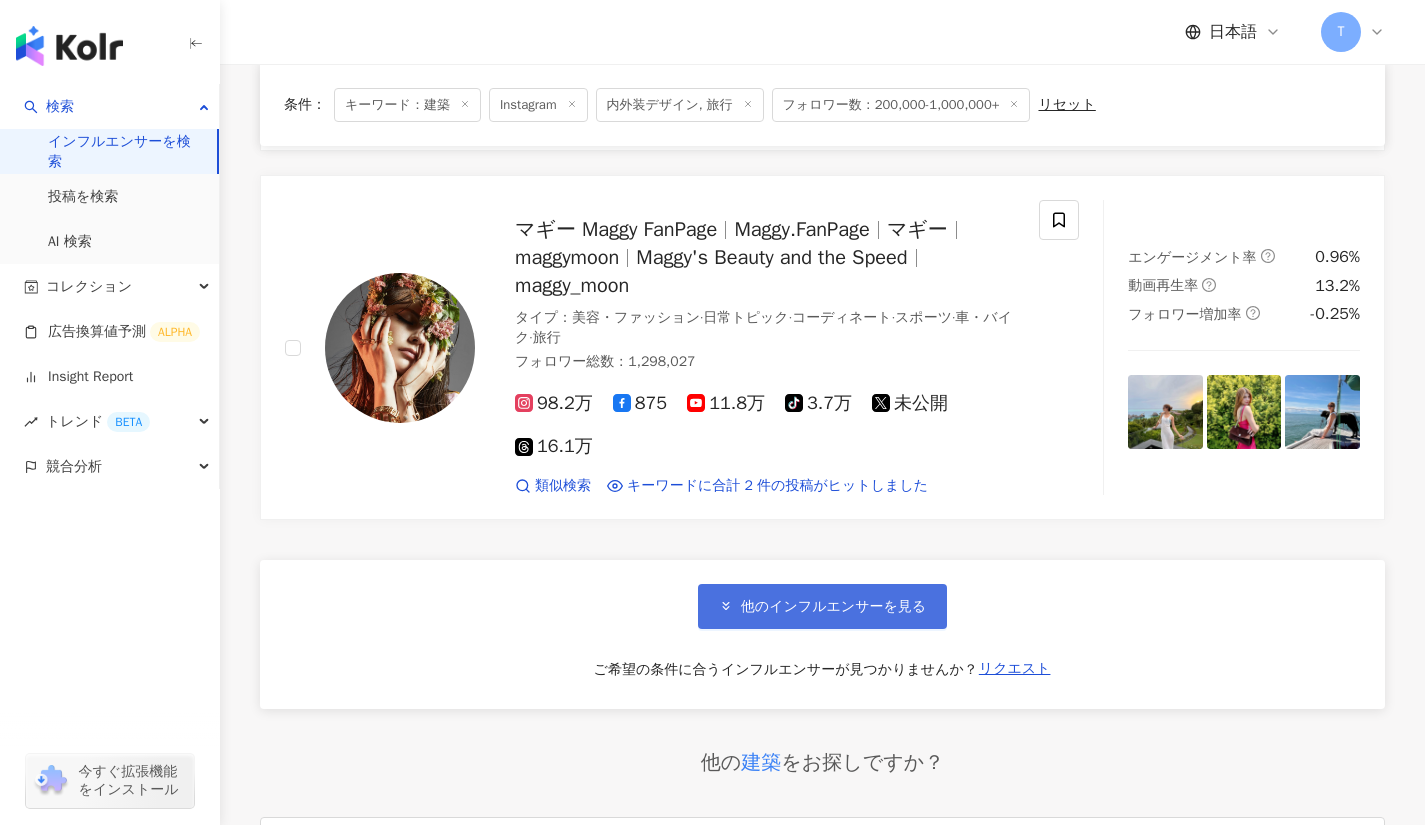 click on "他のインフルエンサーを見る" at bounding box center (822, 606) 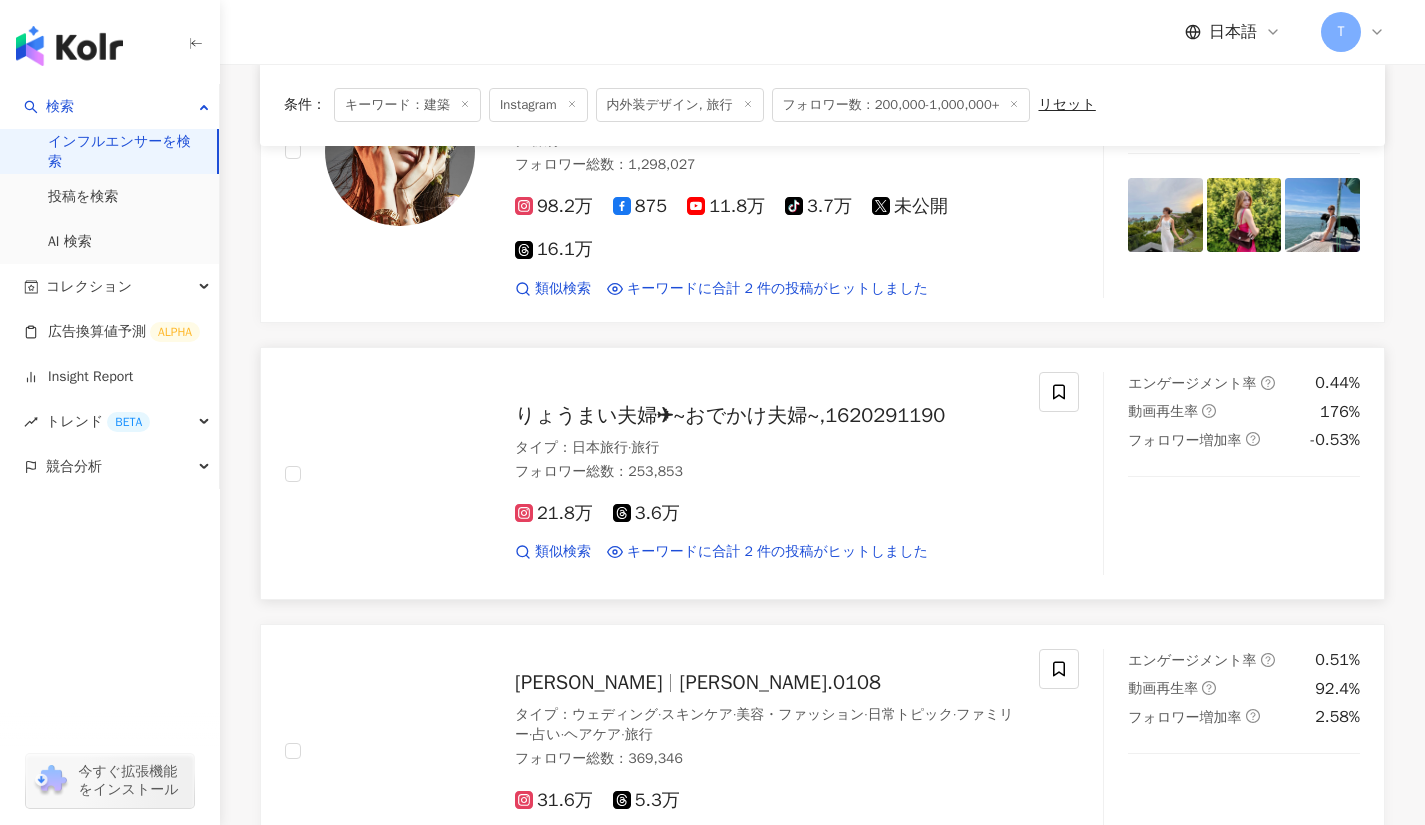 scroll, scrollTop: 3488, scrollLeft: 0, axis: vertical 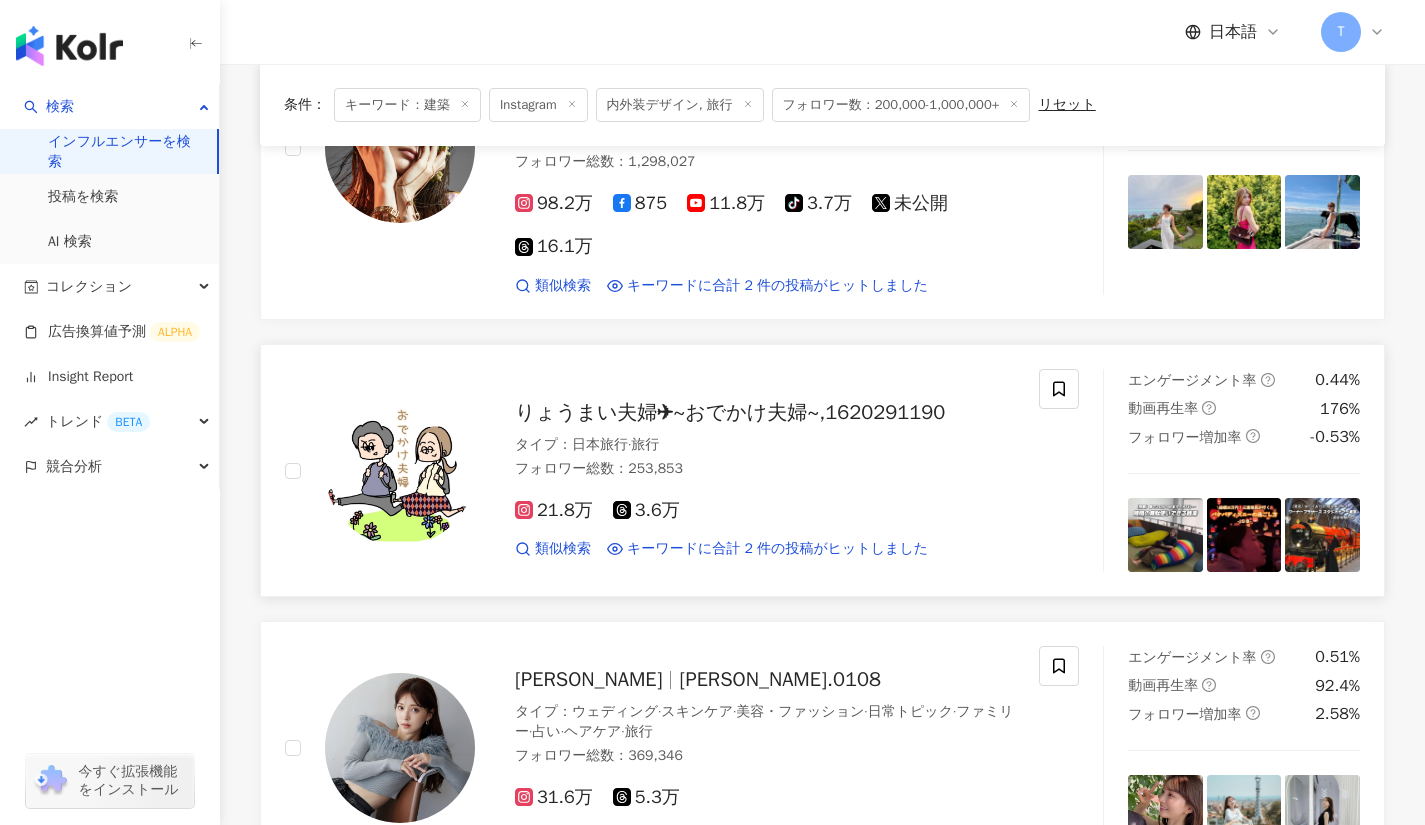 click on "りょうまい夫婦✈︎~おでかけ夫婦~,1620291190" at bounding box center (730, 412) 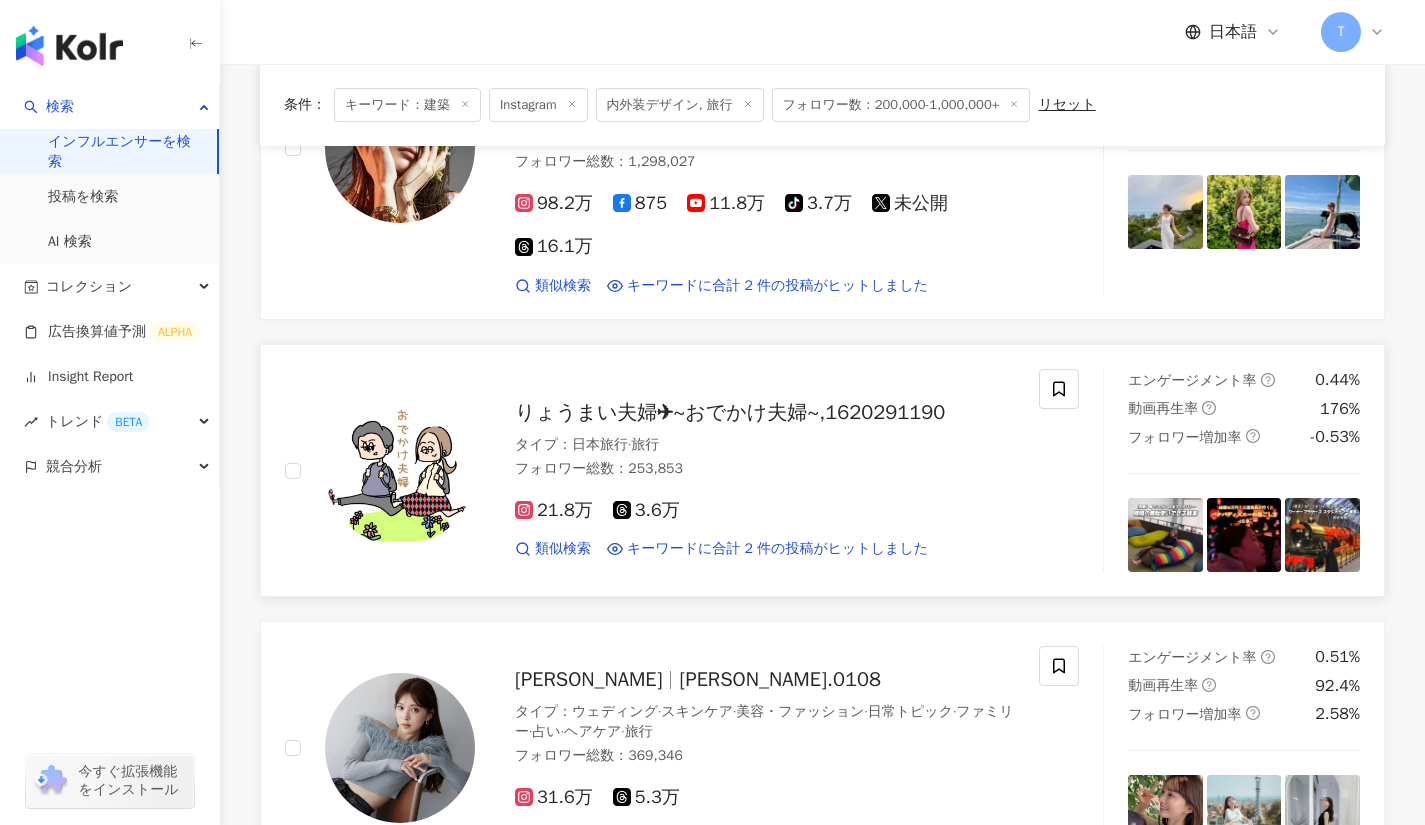 click on "りょうまい夫婦✈︎~おでかけ夫婦~,1620291190 タイプ ： 日本旅行  ·  旅行 フォロワー総数 ： 253,853 21.8万 3.6万 類似検索 キーワードに合計 2 件の投稿がヒットしました 2025/04/26 た！
大屋根リングからパビリオンなどの 建築 物がここでしか味わえないものになって 2025/02/17 いう建物を作る上で欠かせない手法を使って 建築 業界の色々を知れるイベント！
こん  もっと見る" at bounding box center (745, 471) 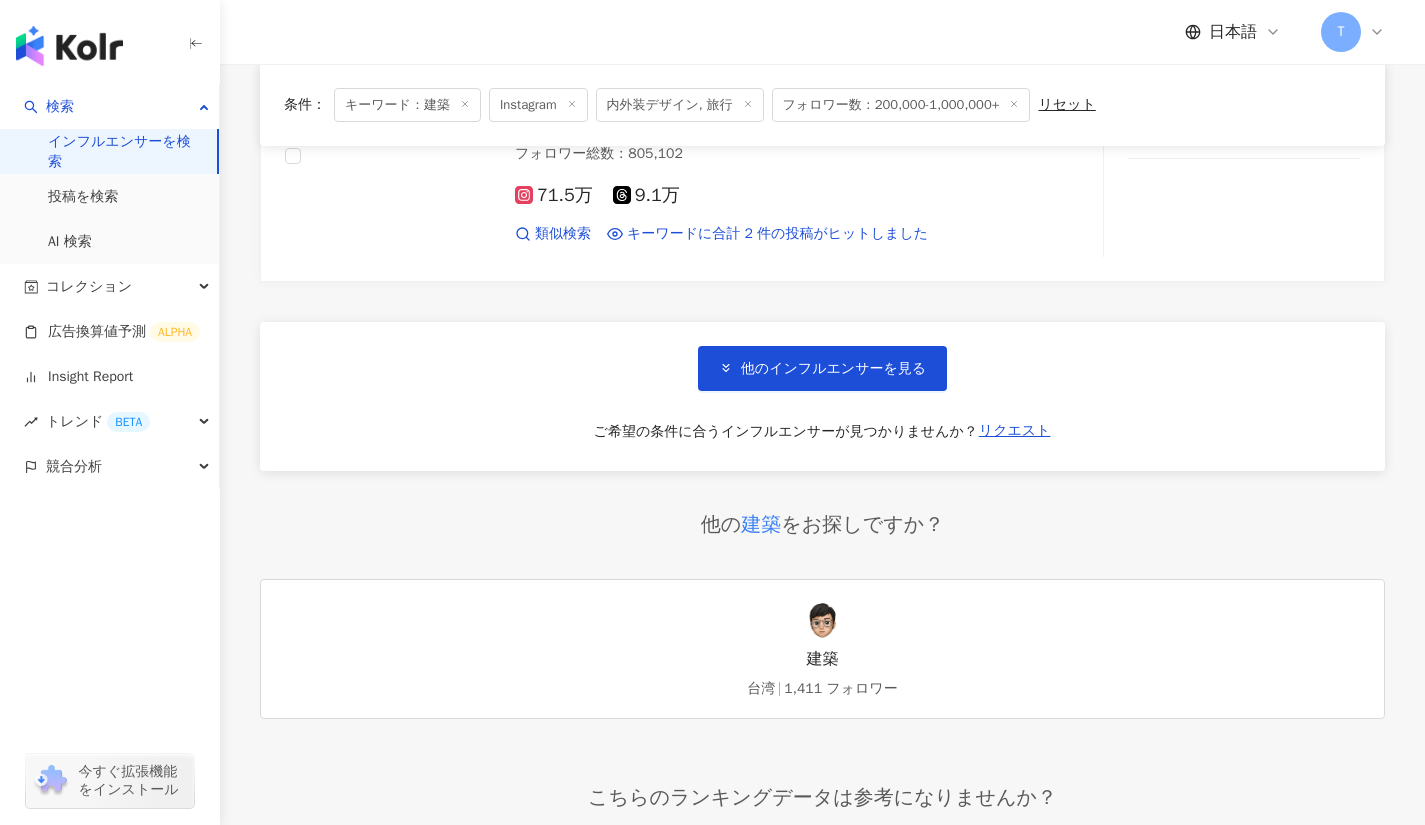 scroll, scrollTop: 6900, scrollLeft: 0, axis: vertical 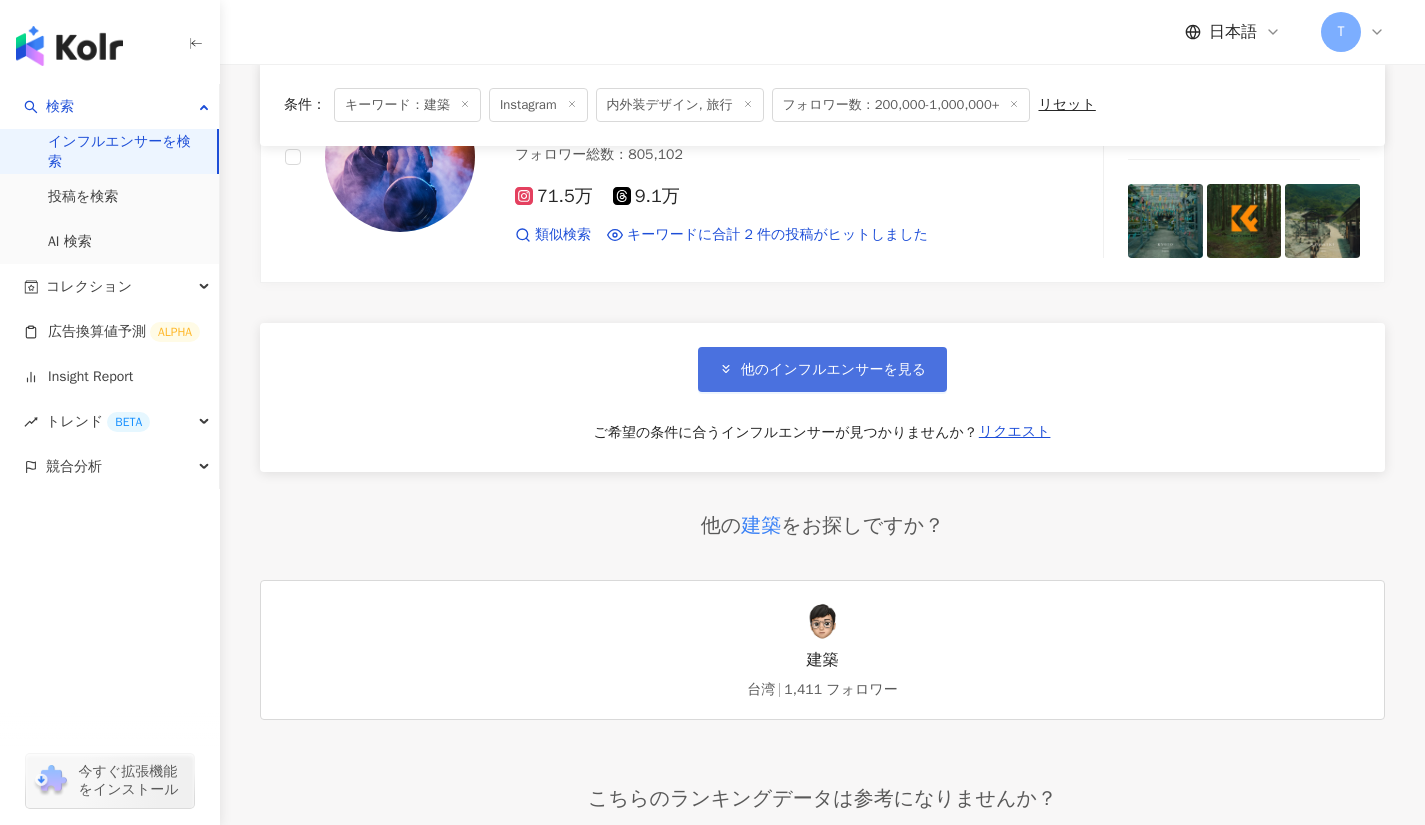 click on "他のインフルエンサーを見る" at bounding box center [833, 370] 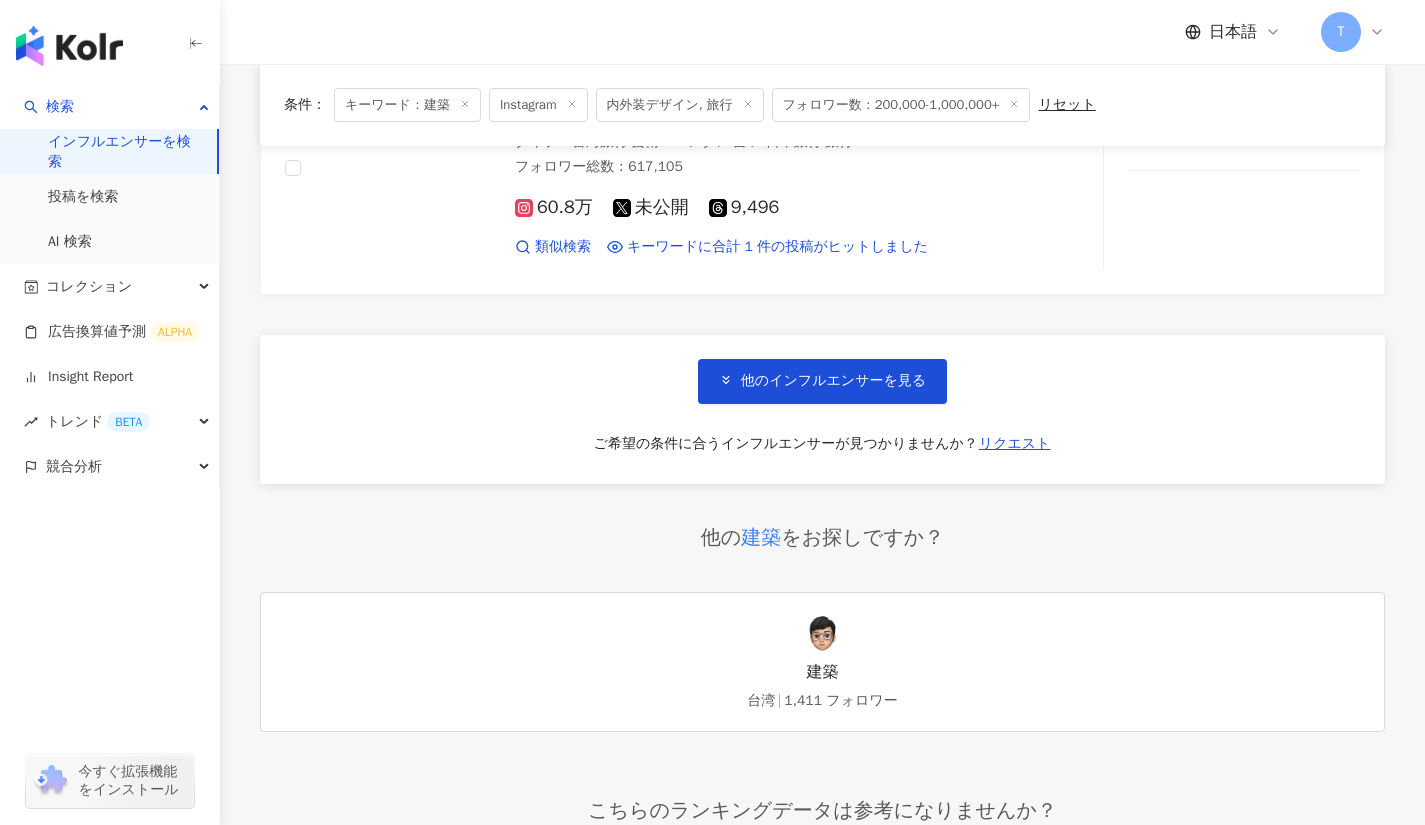 scroll, scrollTop: 10296, scrollLeft: 0, axis: vertical 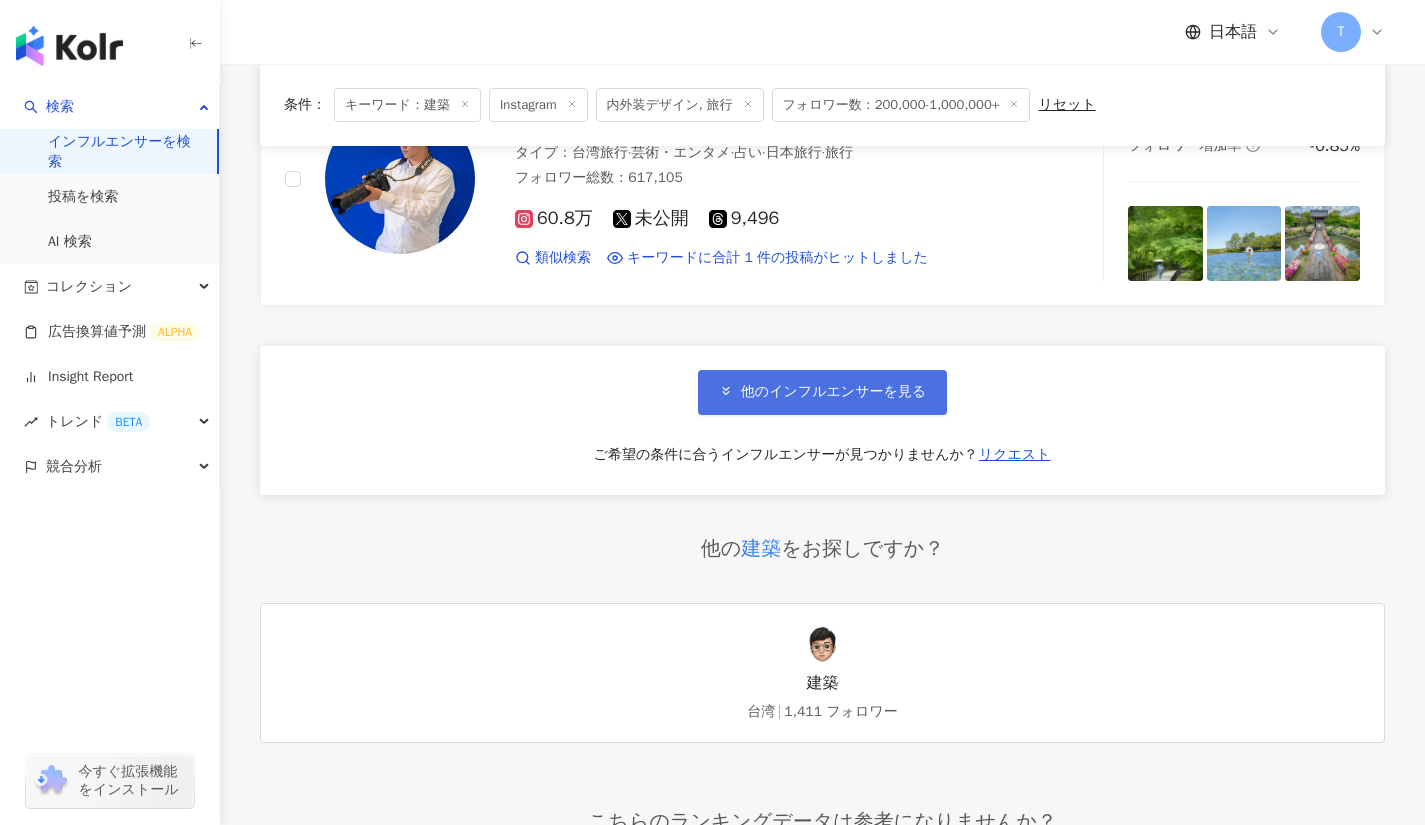 click on "他のインフルエンサーを見る" at bounding box center [833, 392] 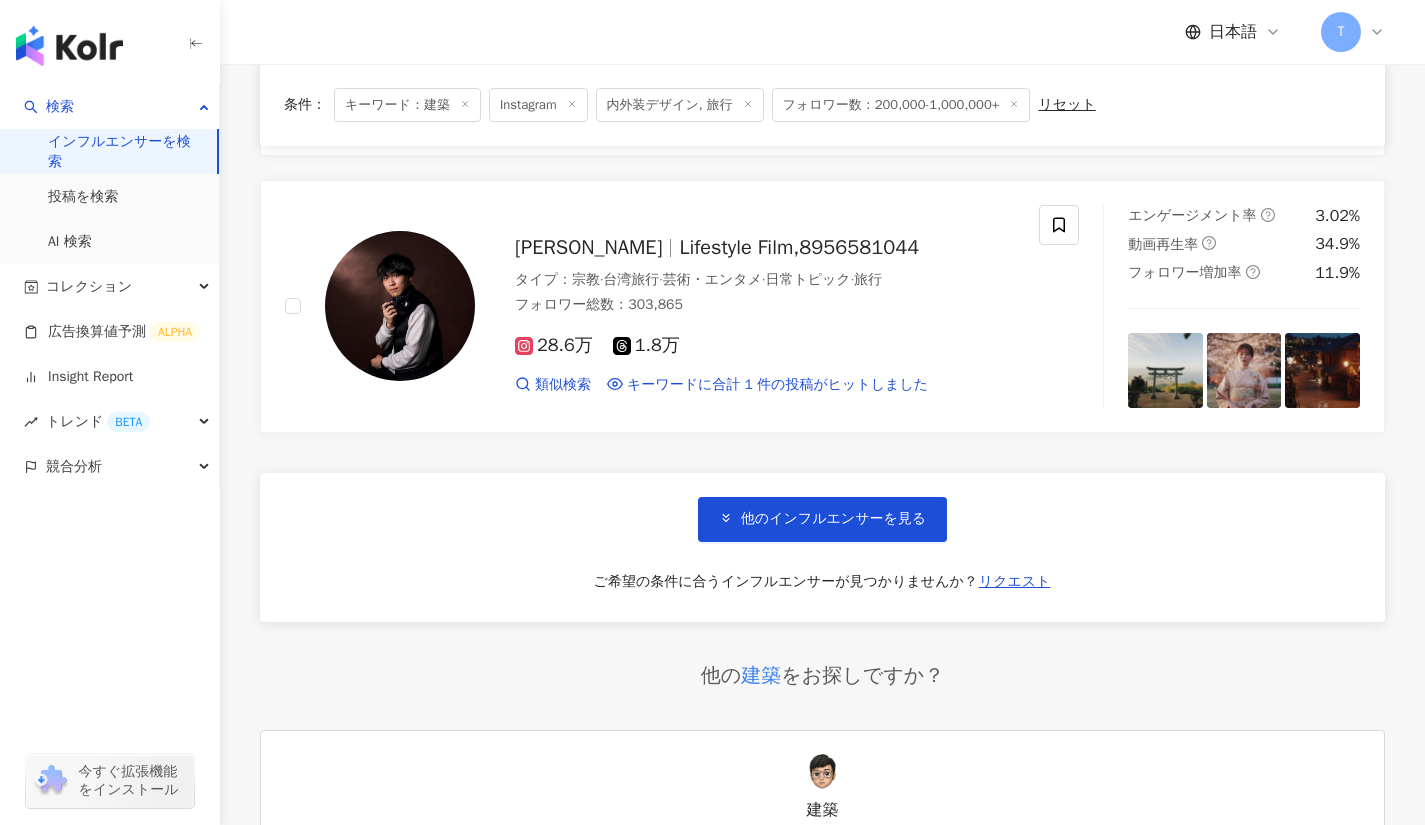 scroll, scrollTop: 13523, scrollLeft: 0, axis: vertical 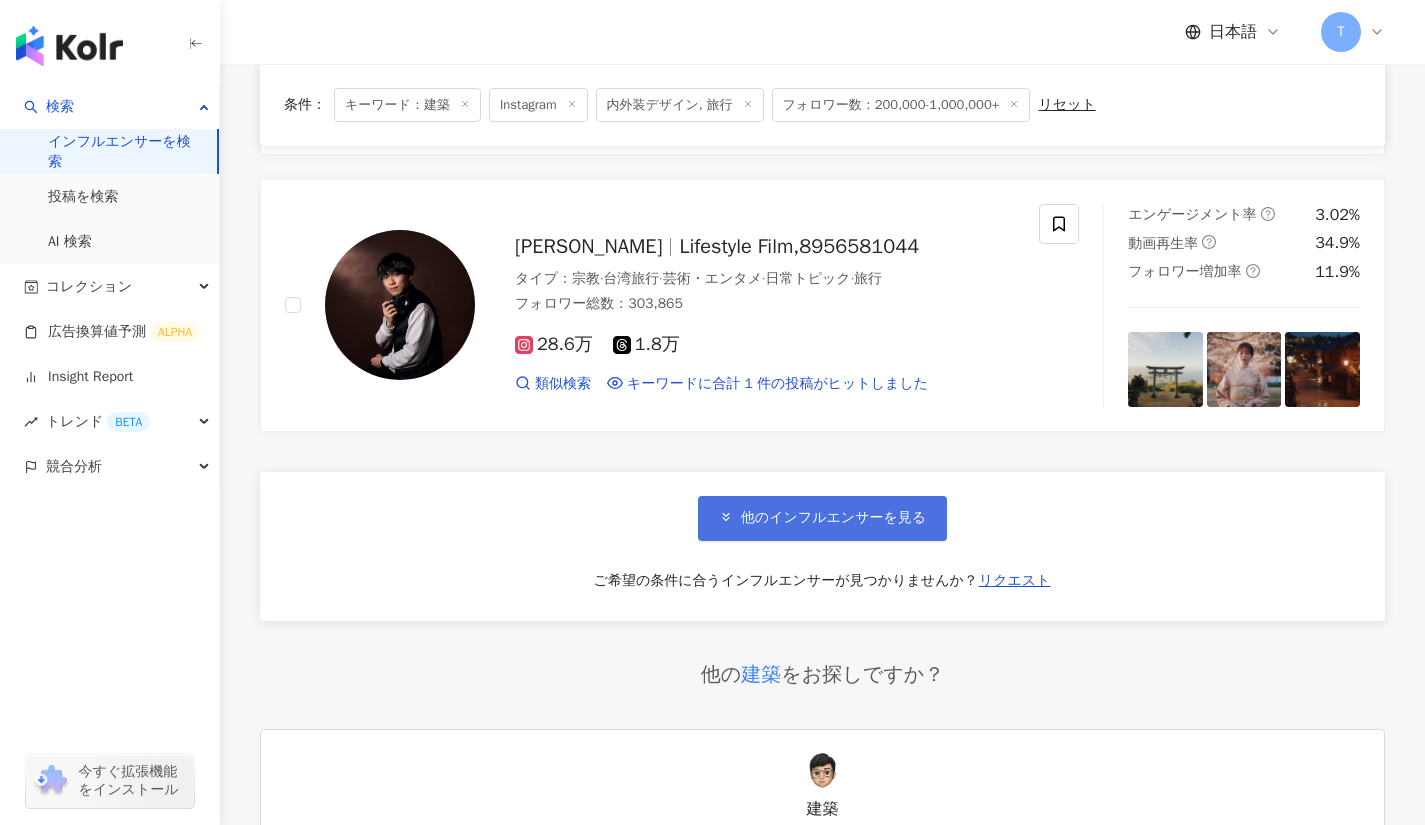 click on "他のインフルエンサーを見る" at bounding box center (822, 518) 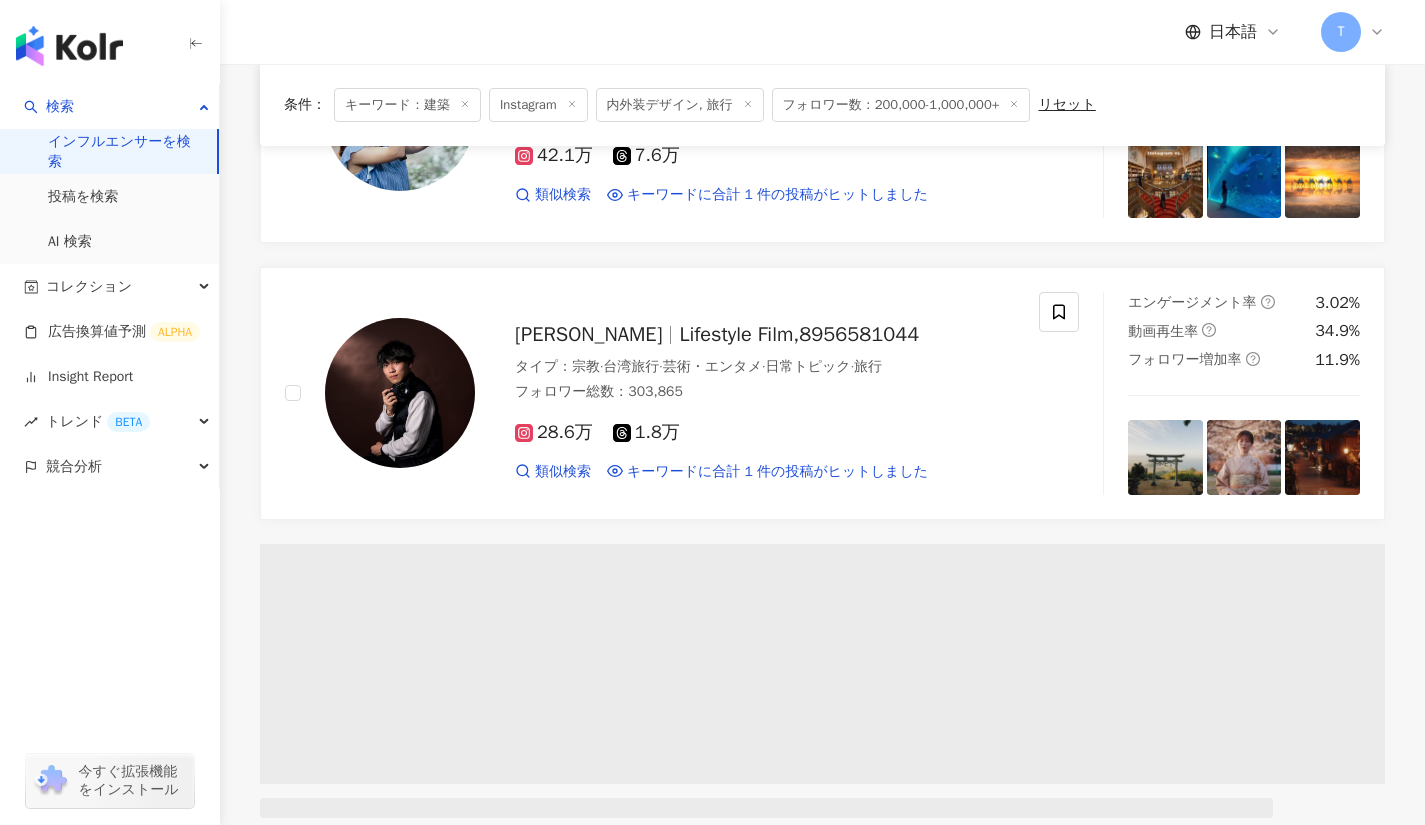 scroll, scrollTop: 13434, scrollLeft: 0, axis: vertical 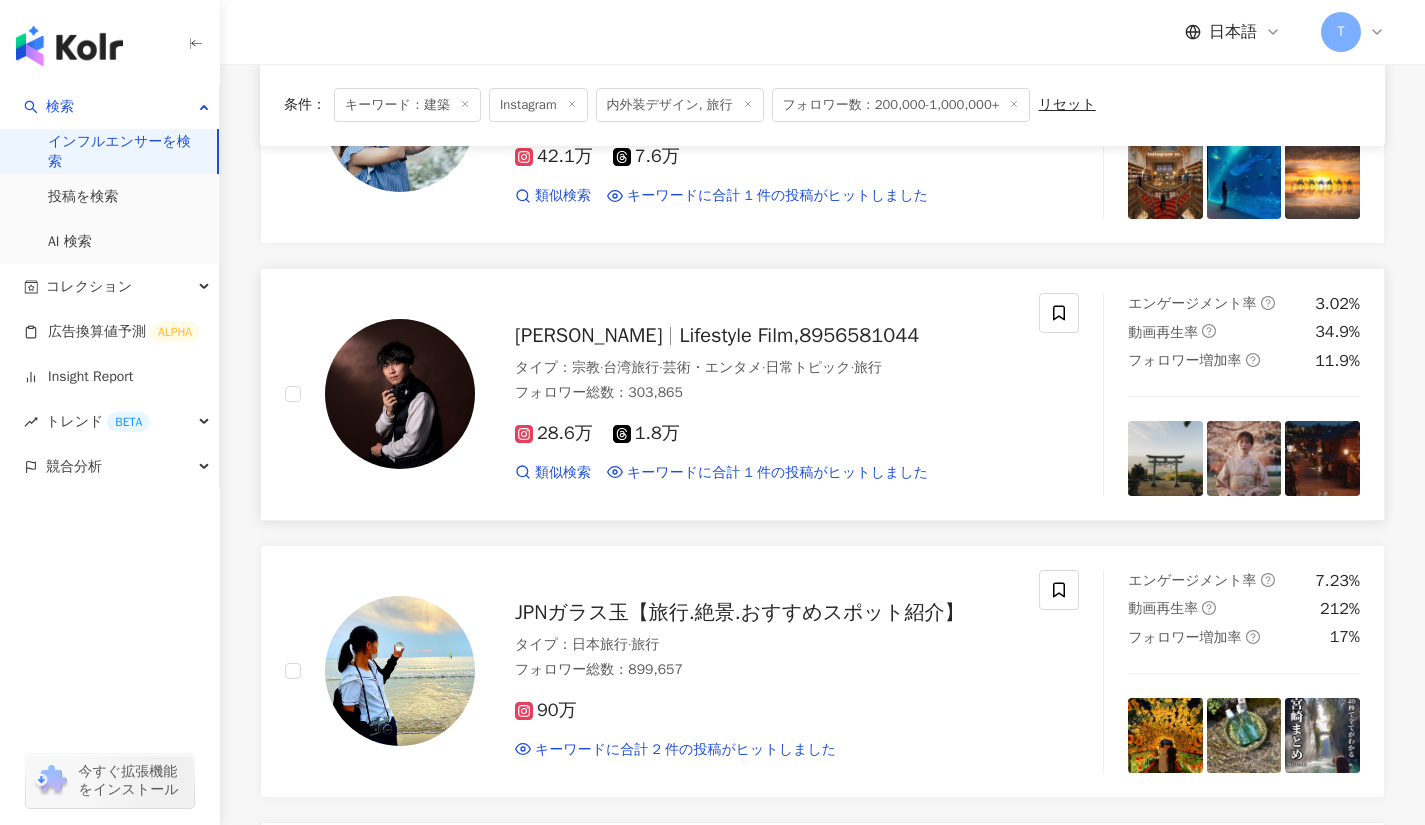 click on "Lifestyle Film,8956581044" at bounding box center [799, 335] 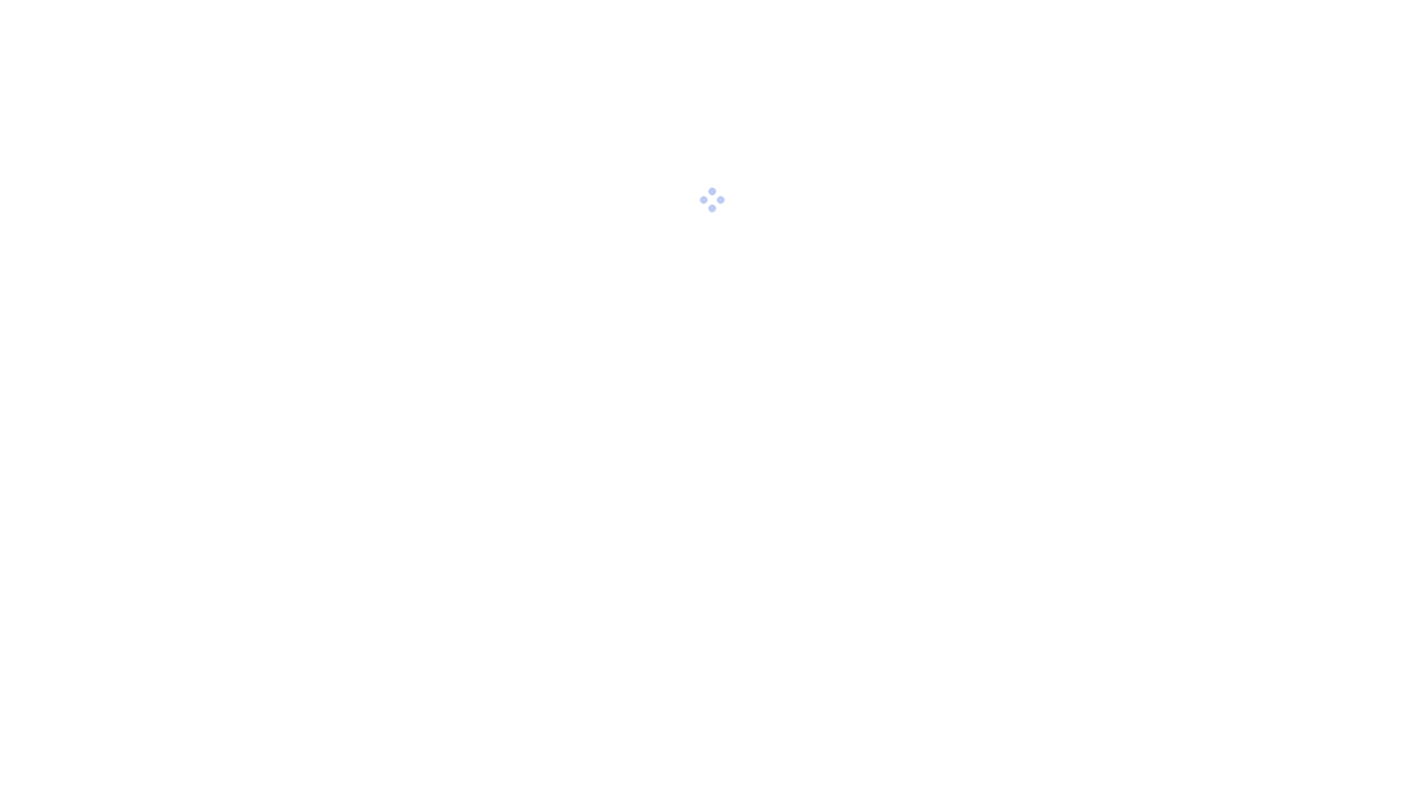 scroll, scrollTop: 0, scrollLeft: 0, axis: both 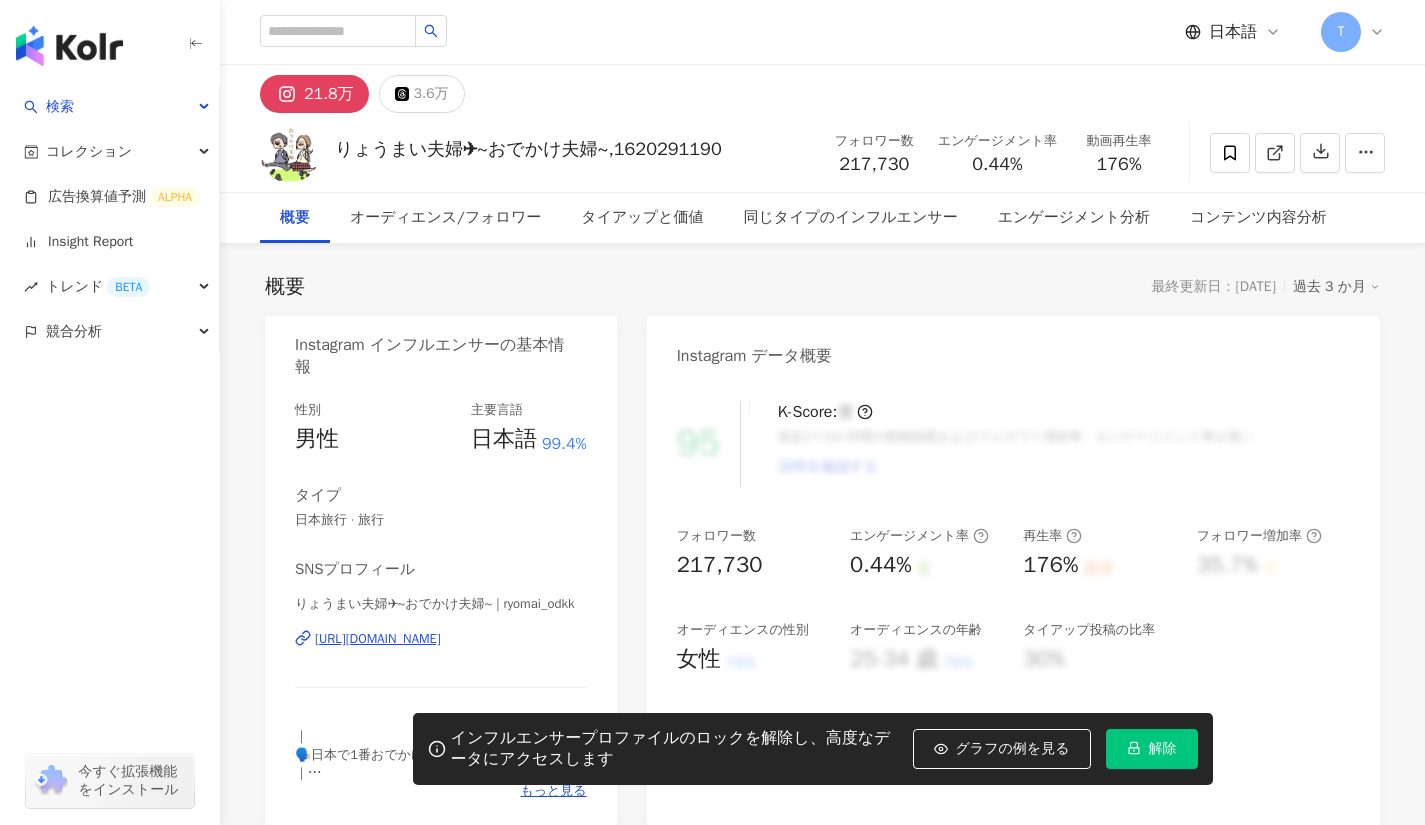 click on "https://www.instagram.com/ryomai_odkk/" at bounding box center (378, 639) 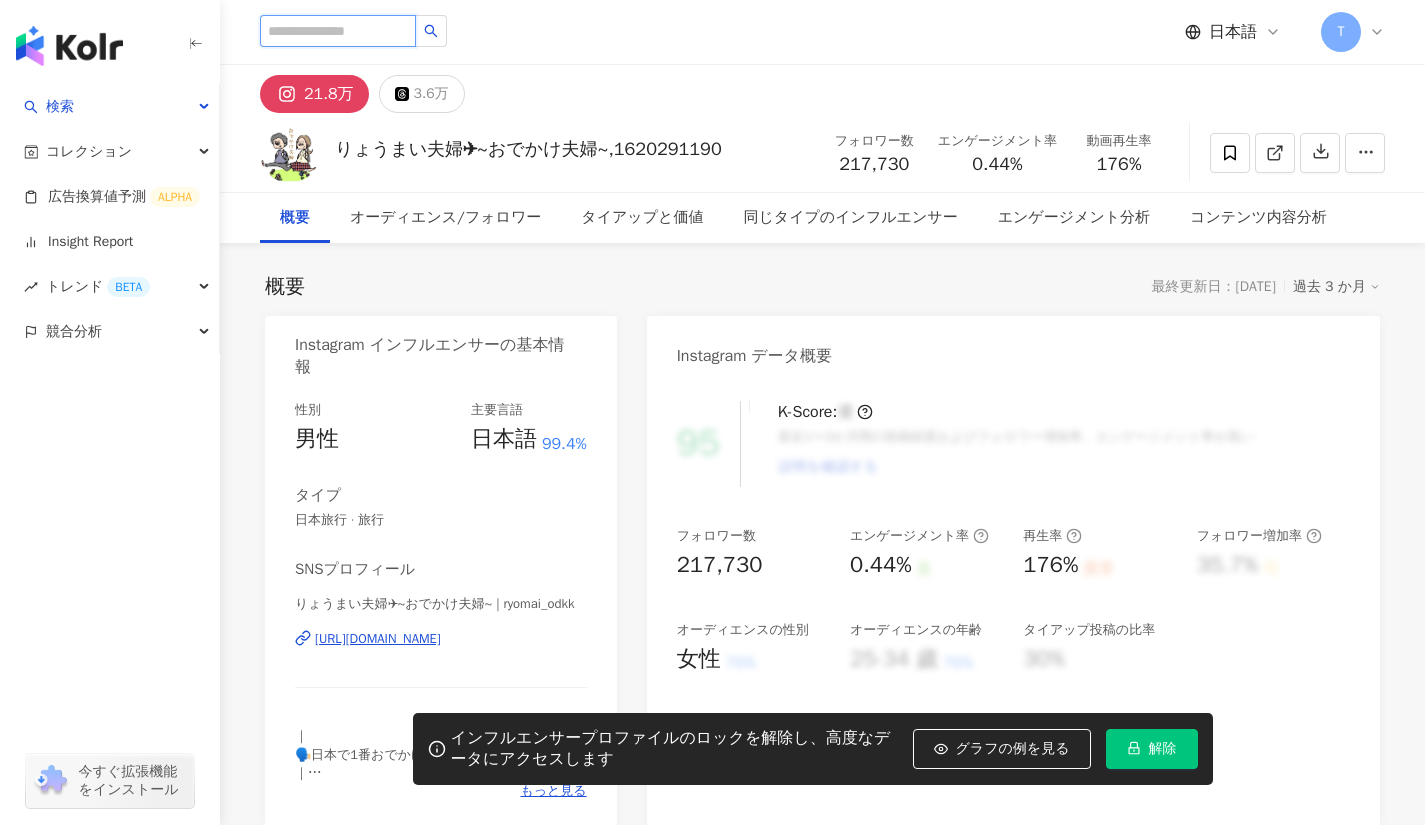 click at bounding box center [338, 31] 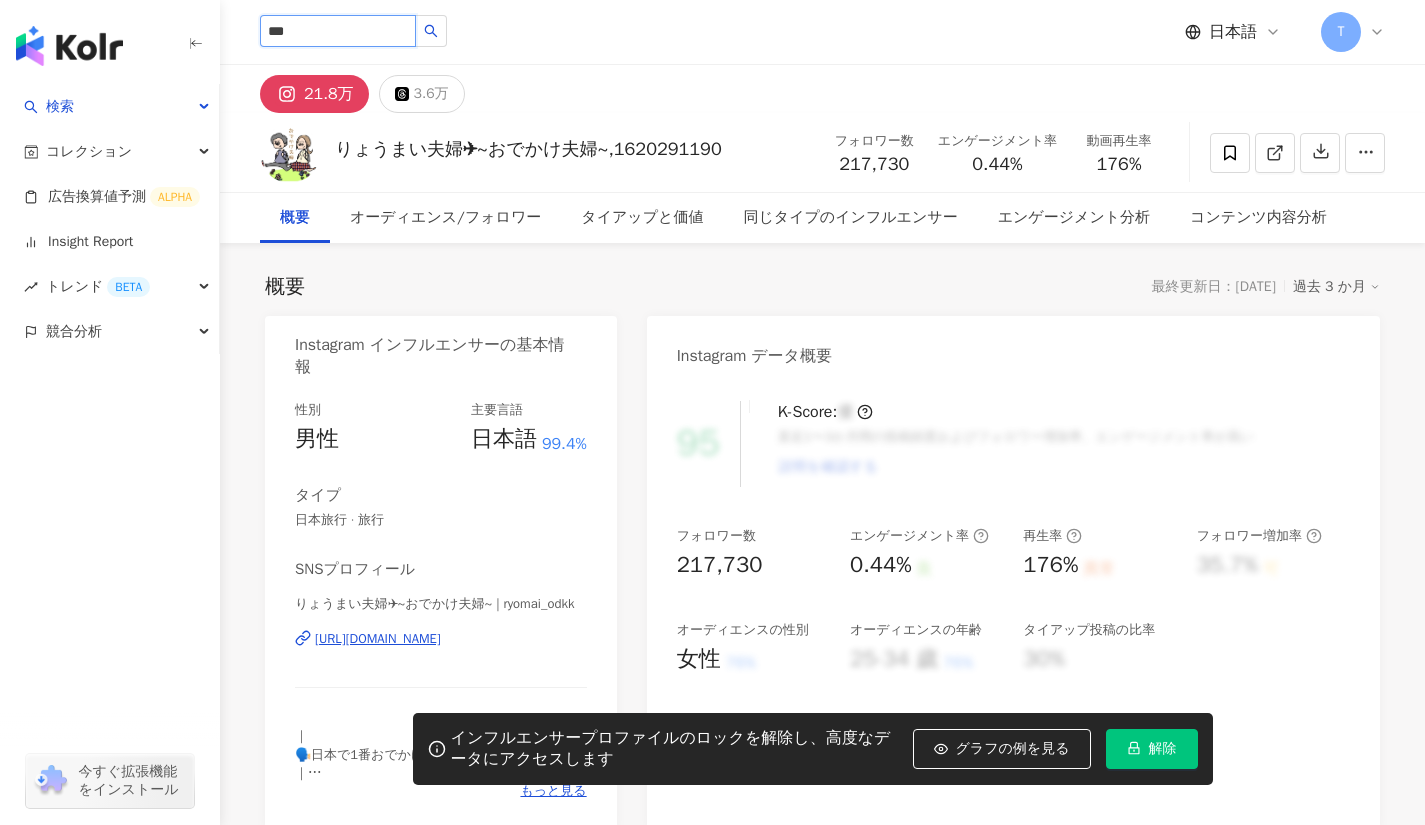 type on "***" 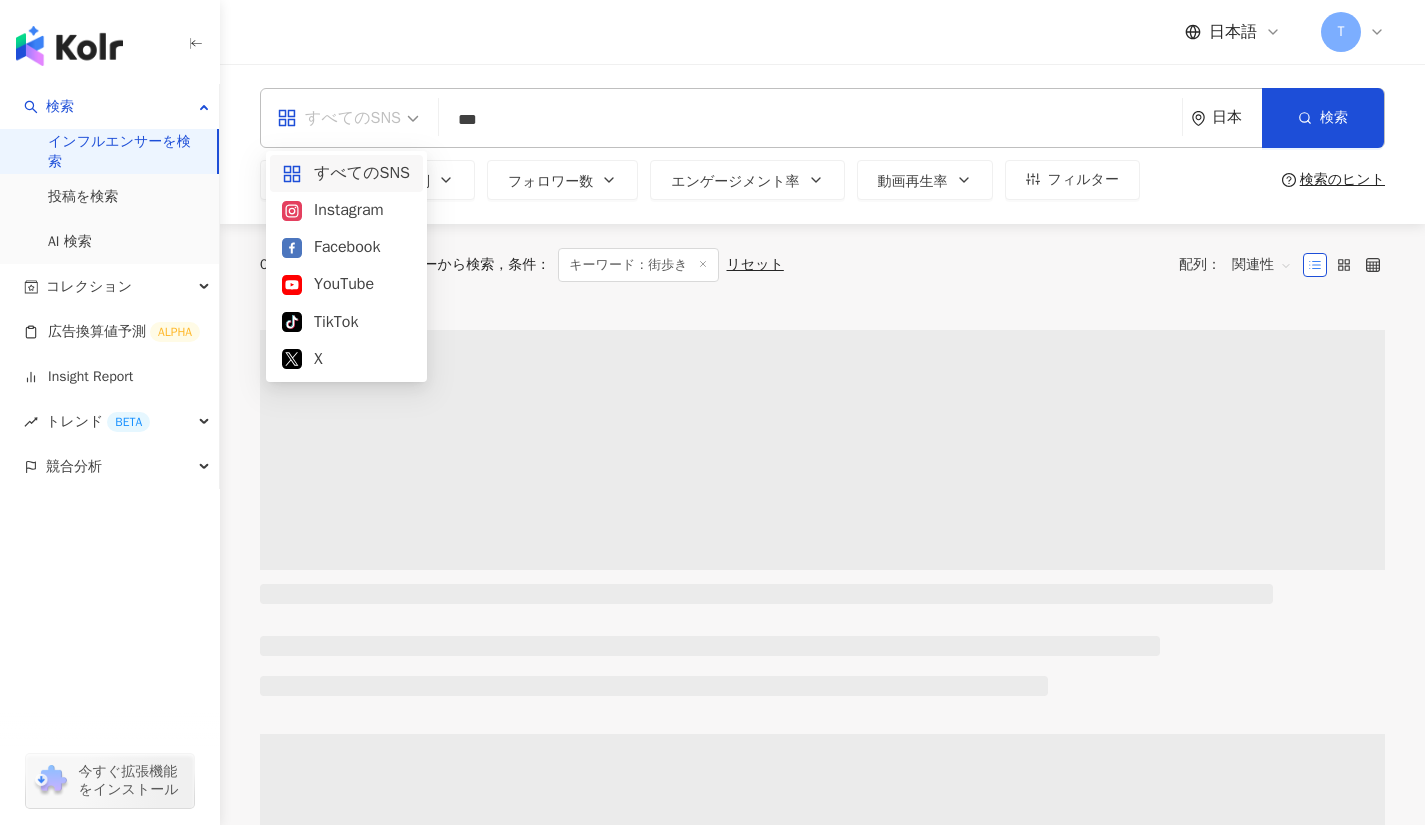 click on "すべてのSNS" at bounding box center (348, 118) 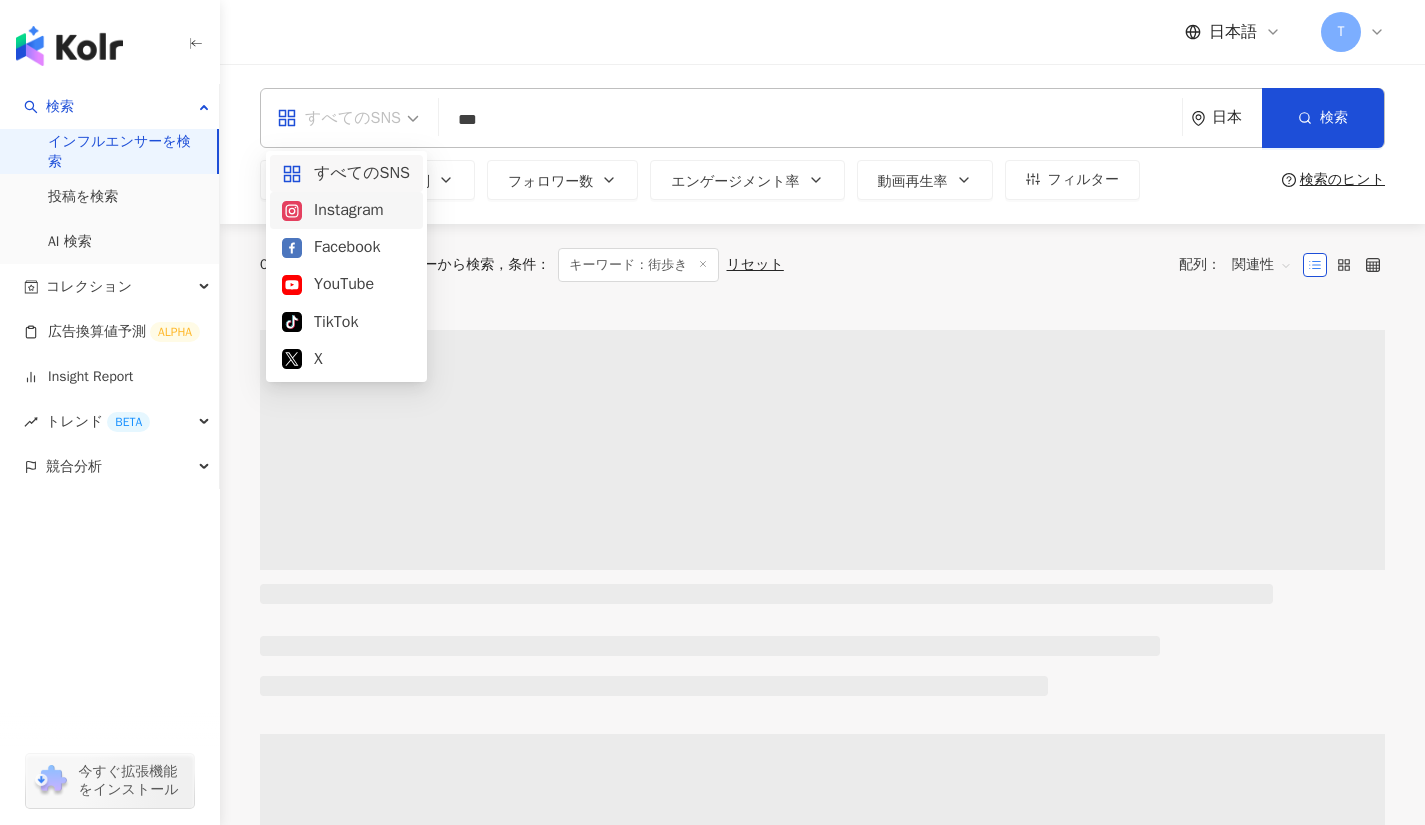 click on "Instagram" at bounding box center [346, 210] 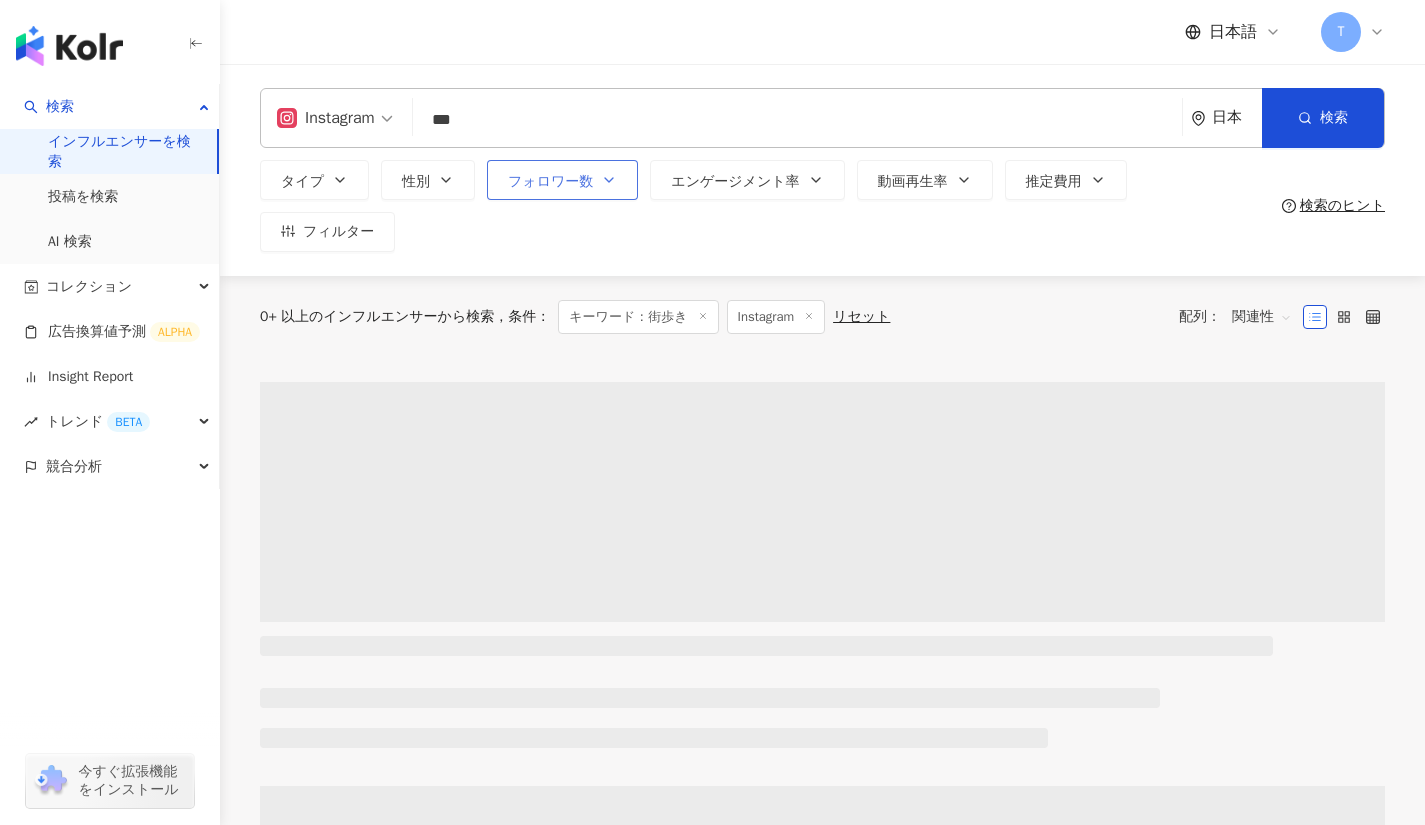 click on "フォロワー数" at bounding box center (550, 182) 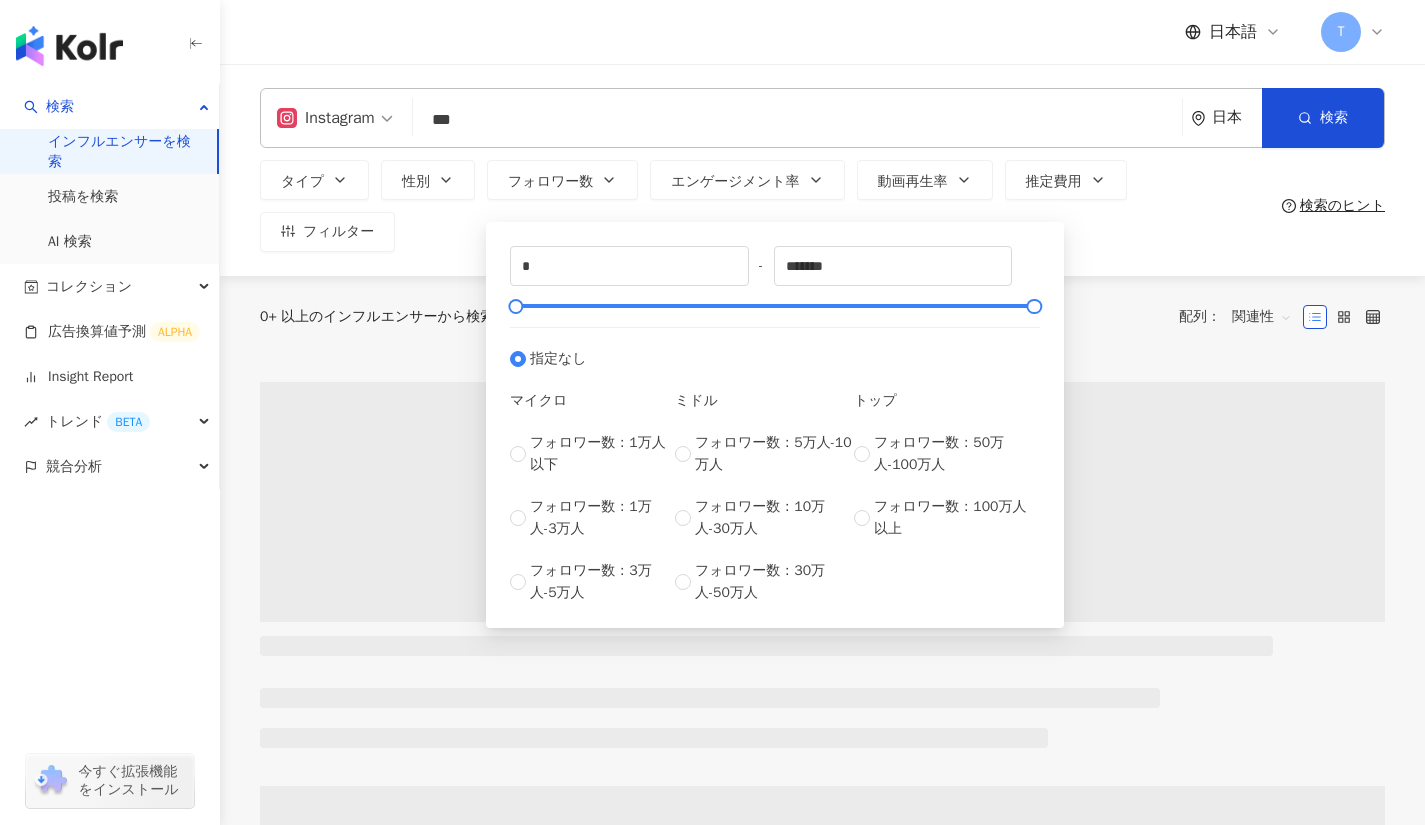 click on "*  -  ******* 指定なし マイクロ フォロワー数：1万人以下 フォロワー数：1万人-3万人 フォロワー数：3万人-5万人 ミドル フォロワー数：5万人-10万人 フォロワー数：10万人-30万人 フォロワー数：30万人-50万人 トップ フォロワー数：50万人-100万人 フォロワー数：100万人以上" at bounding box center [775, 425] 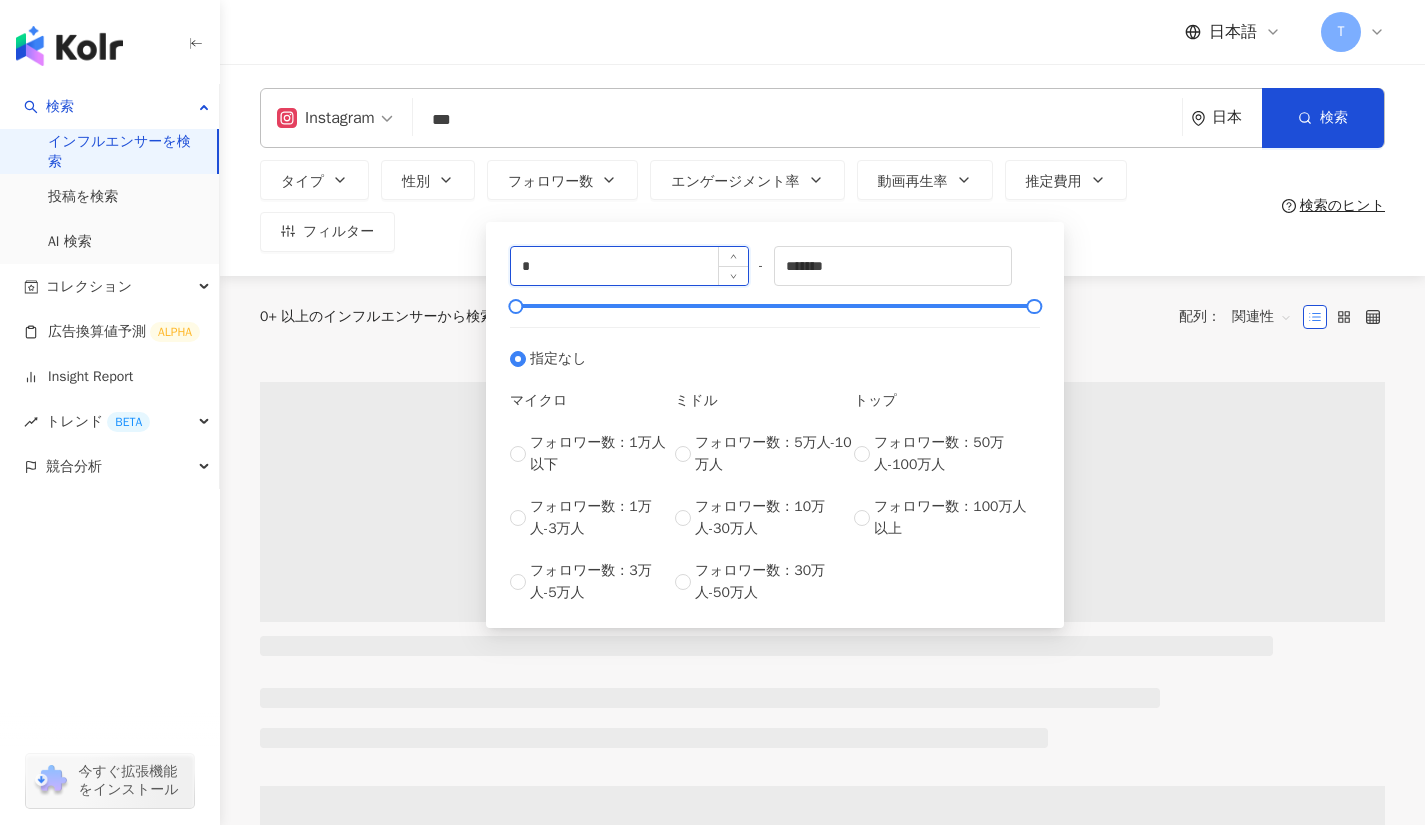 click on "*" at bounding box center [629, 266] 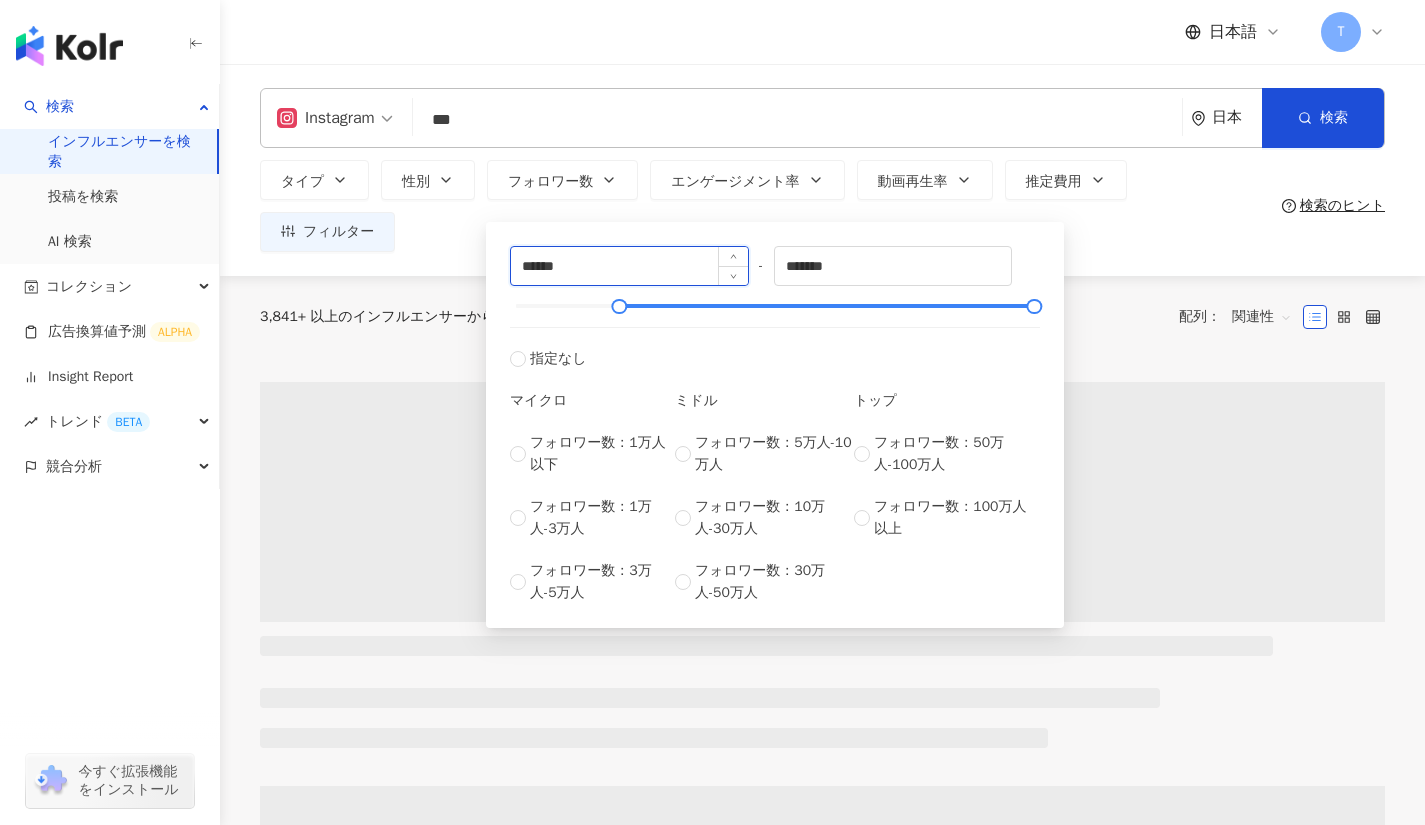 type on "******" 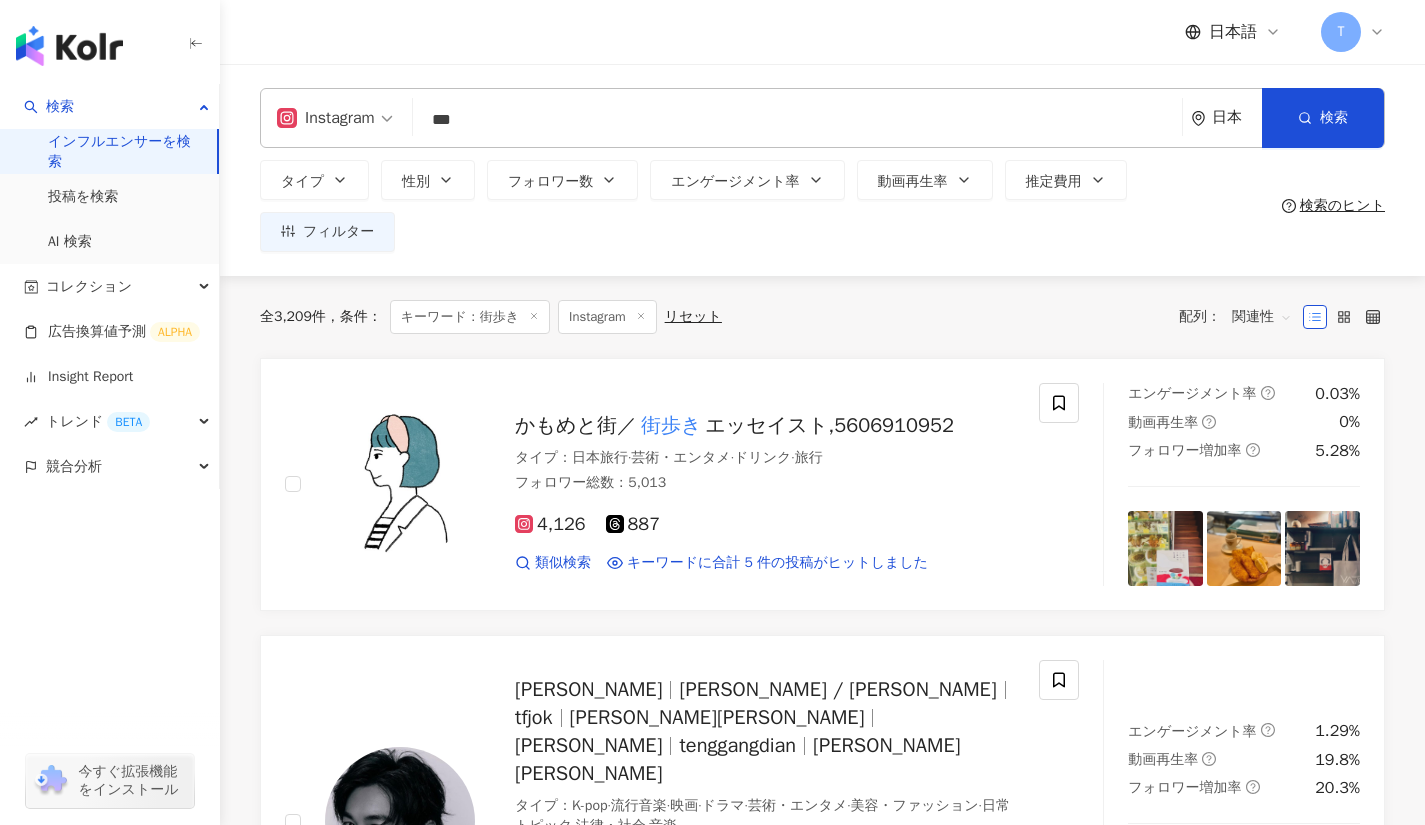 click on "全  3,209  件 条件 ： キーワード：街歩き Instagram リセット 配列： 関連性" at bounding box center (822, 317) 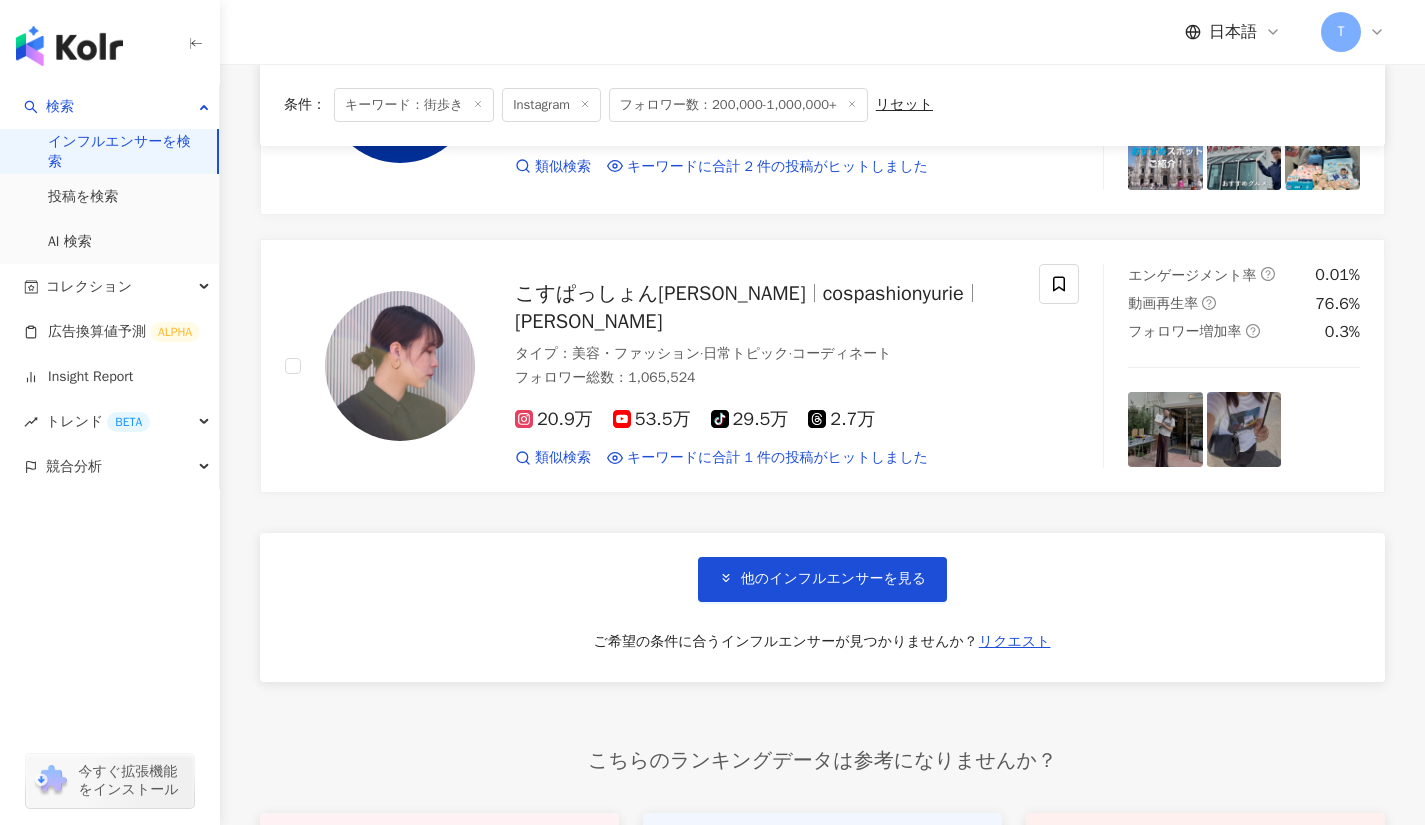 scroll, scrollTop: 3388, scrollLeft: 0, axis: vertical 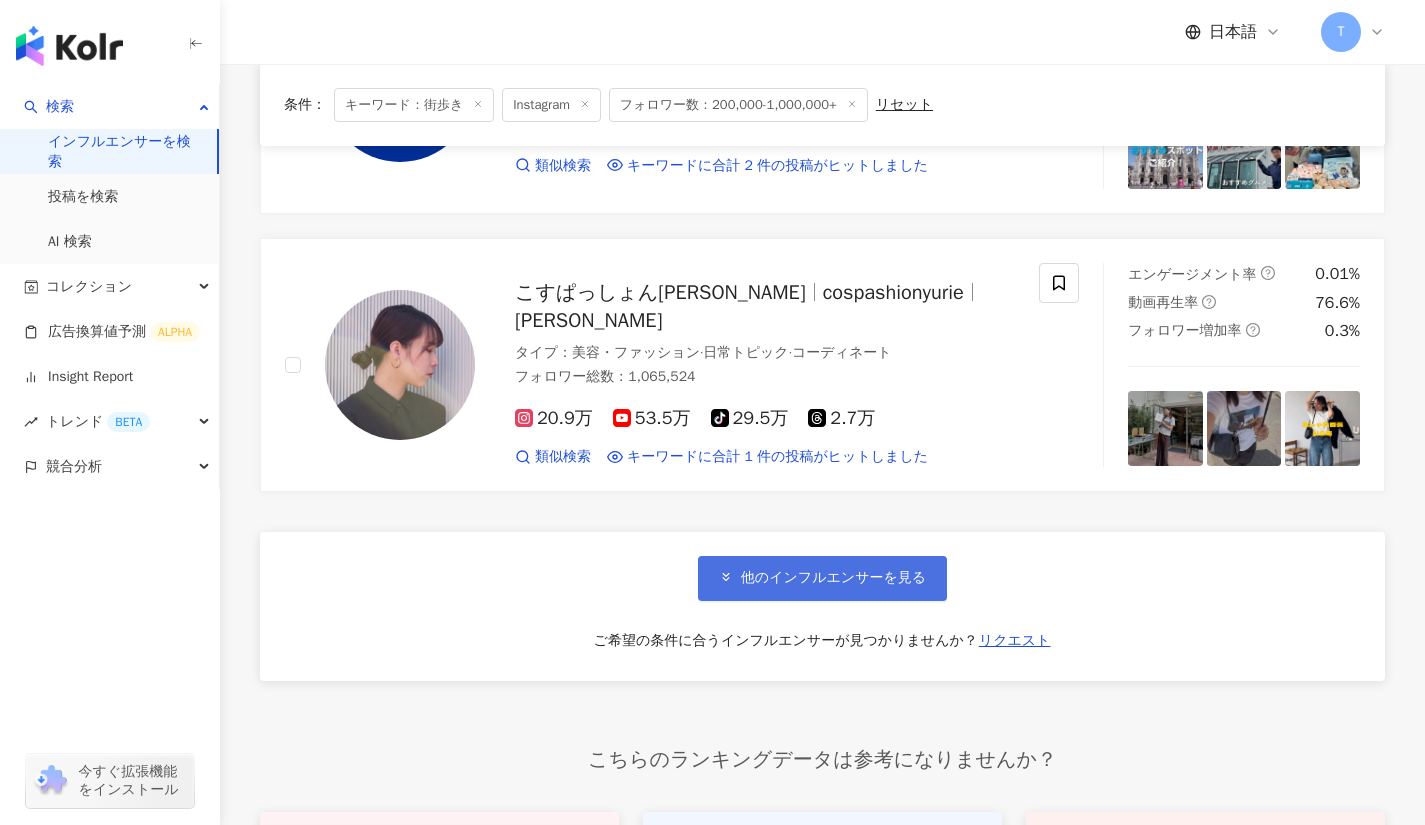 click on "他のインフルエンサーを見る" at bounding box center [822, 578] 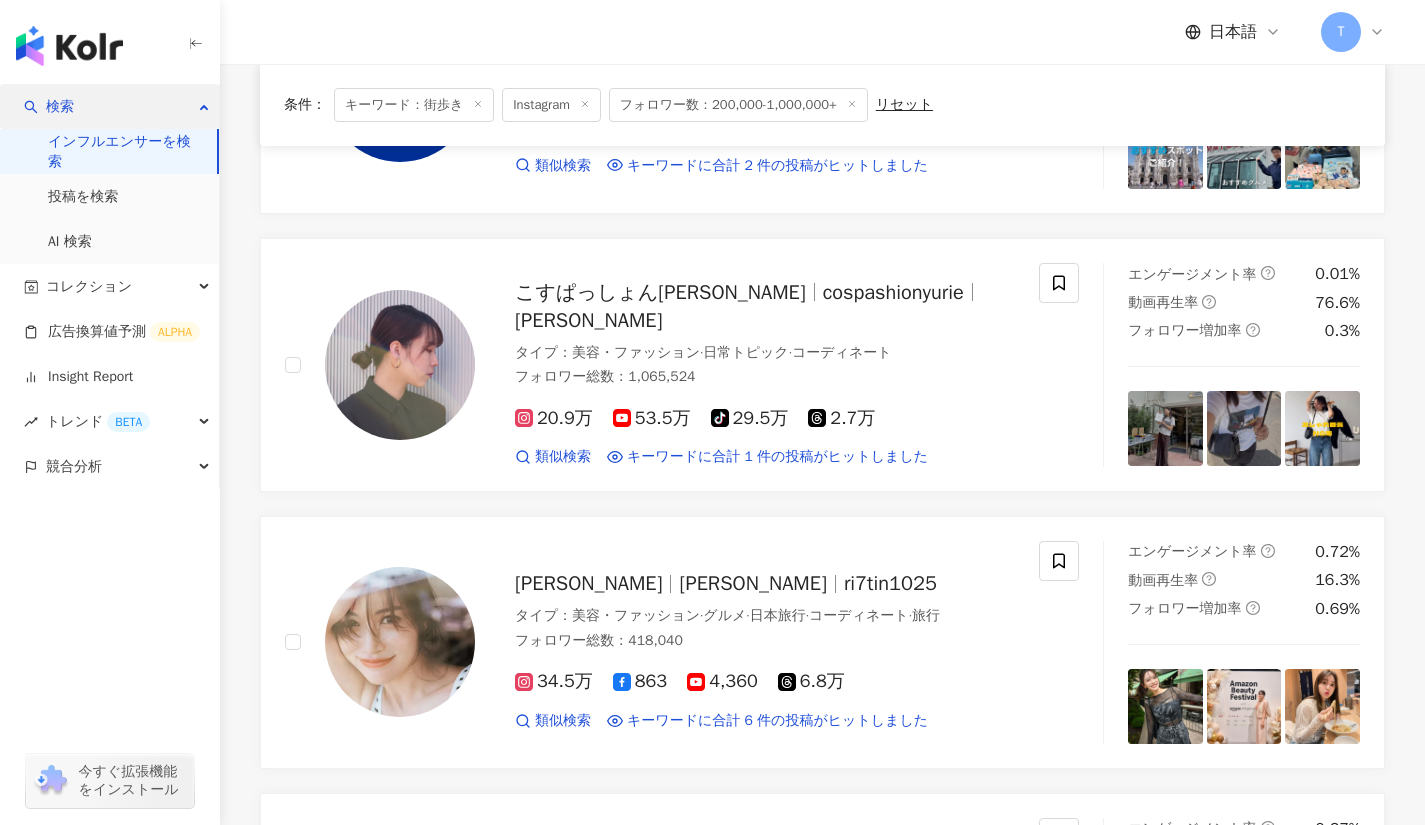 click on "検索" at bounding box center [109, 106] 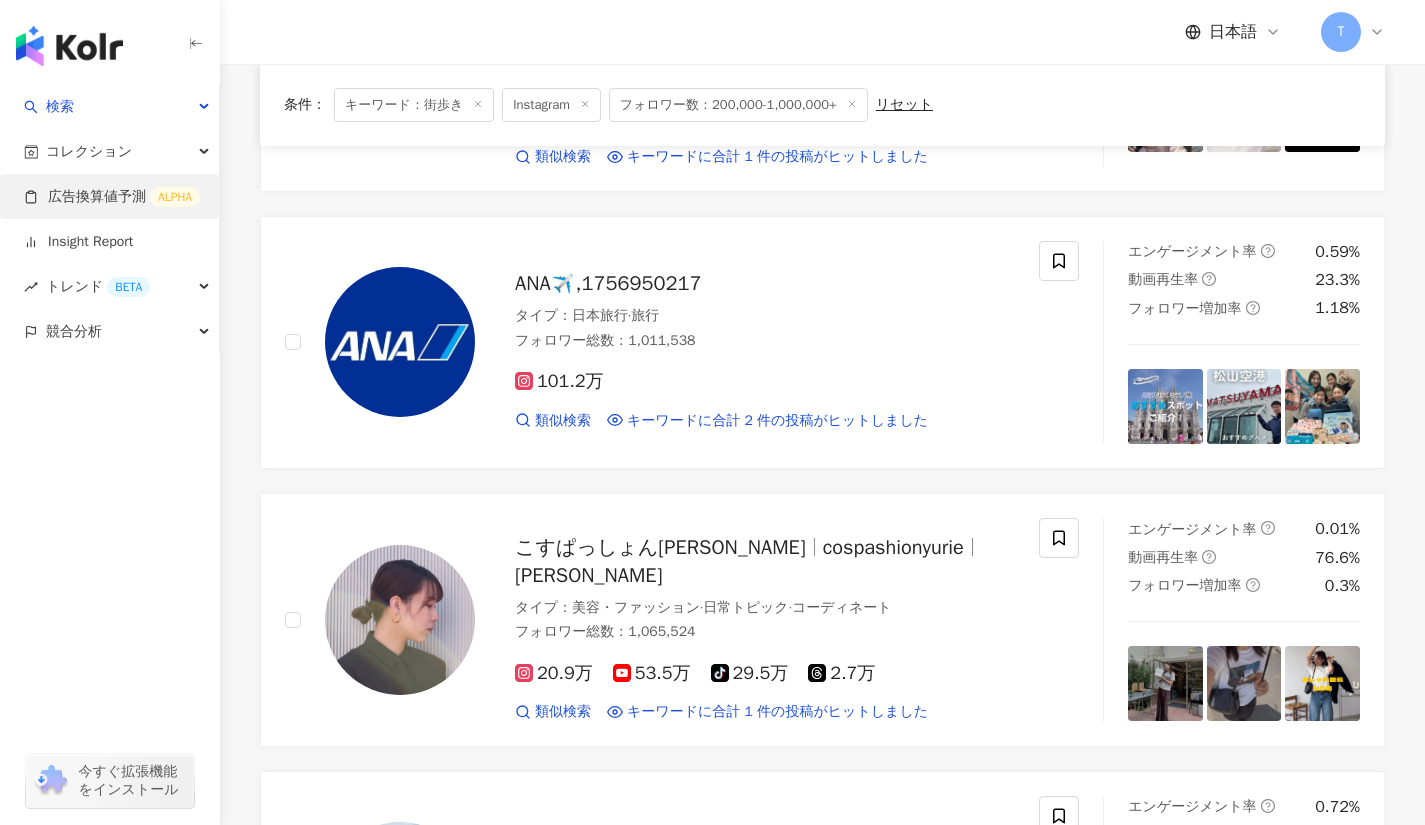 scroll, scrollTop: 3125, scrollLeft: 0, axis: vertical 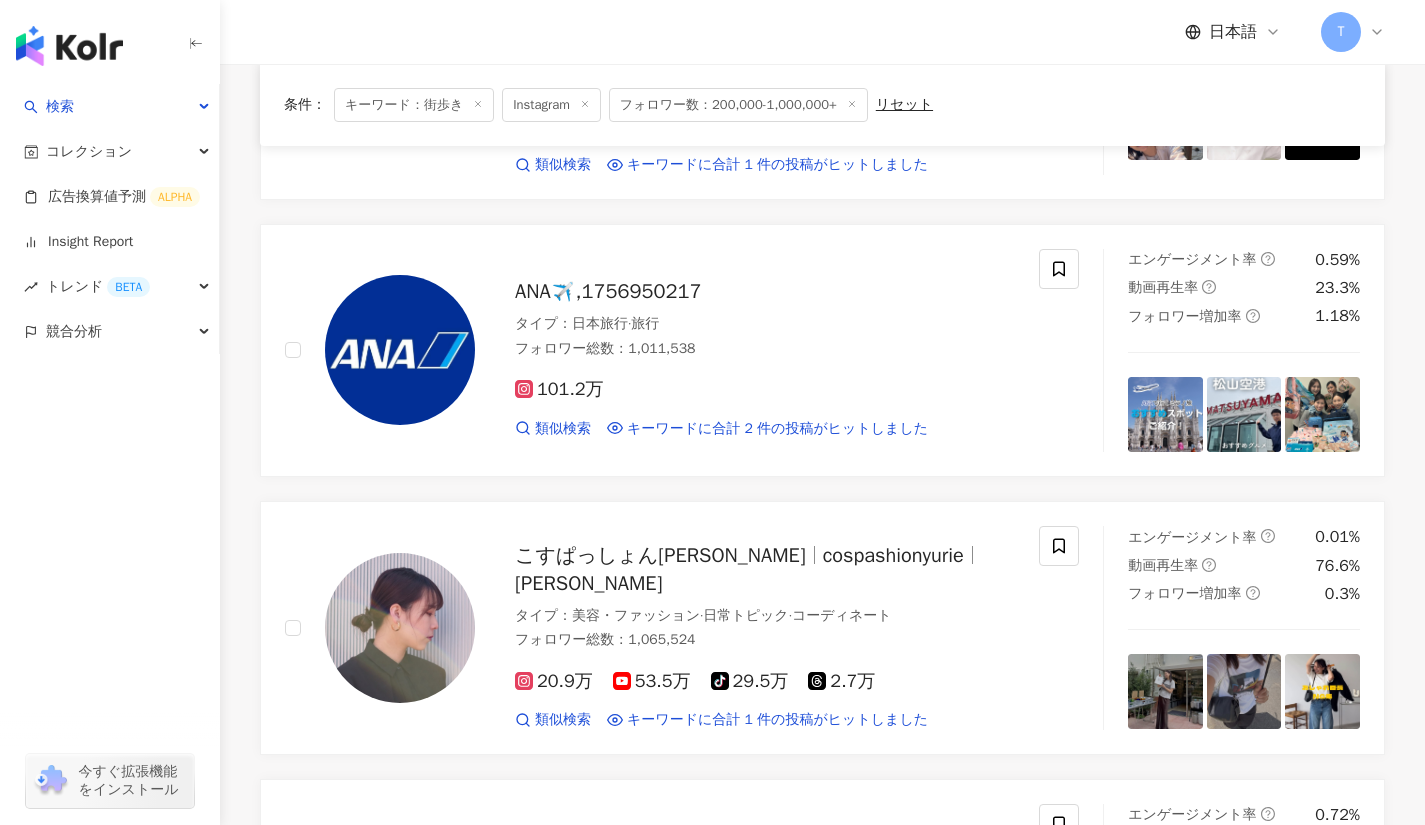 click at bounding box center [110, 42] 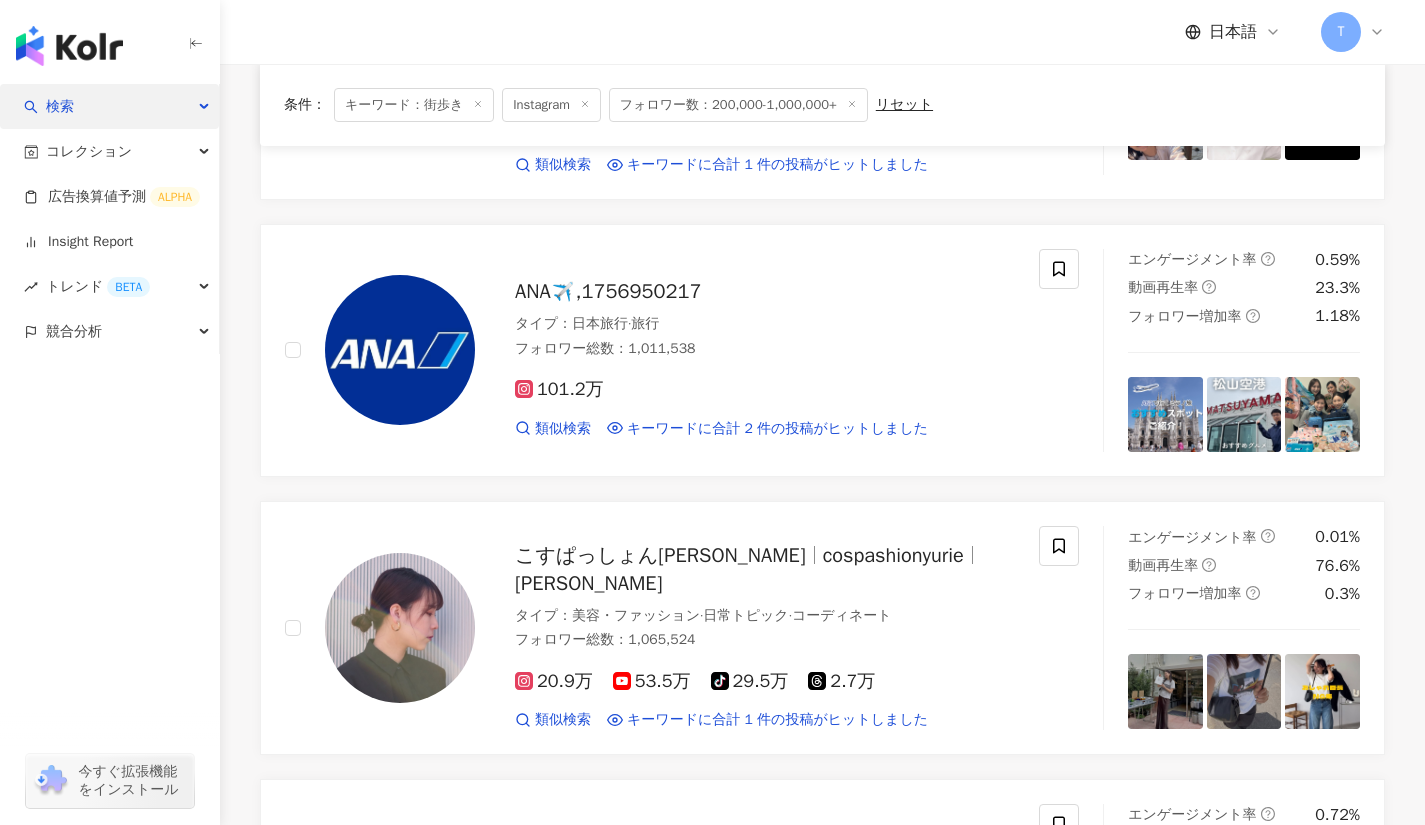 click on "検索" at bounding box center (109, 106) 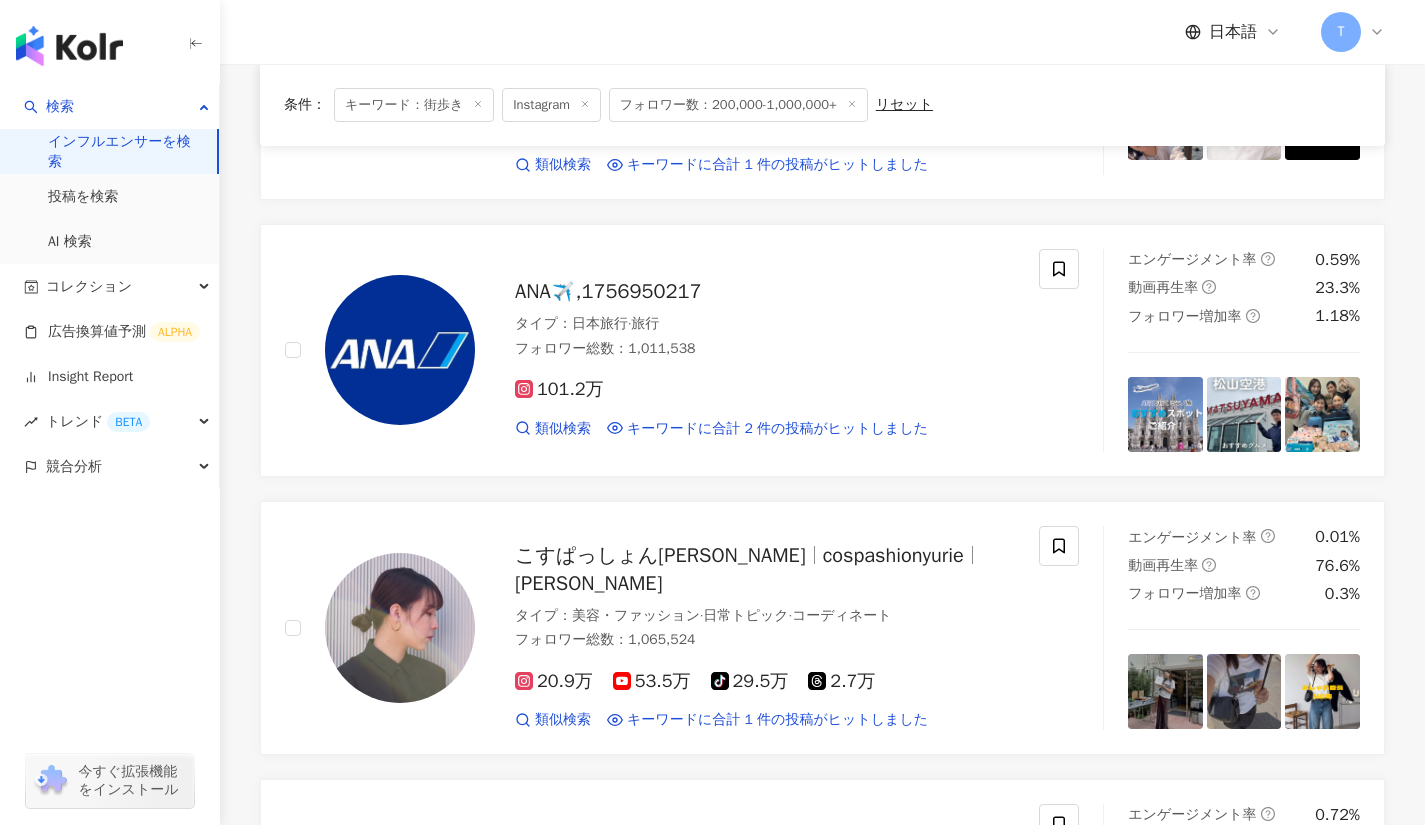 click on "インフルエンサーを検索" at bounding box center [124, 151] 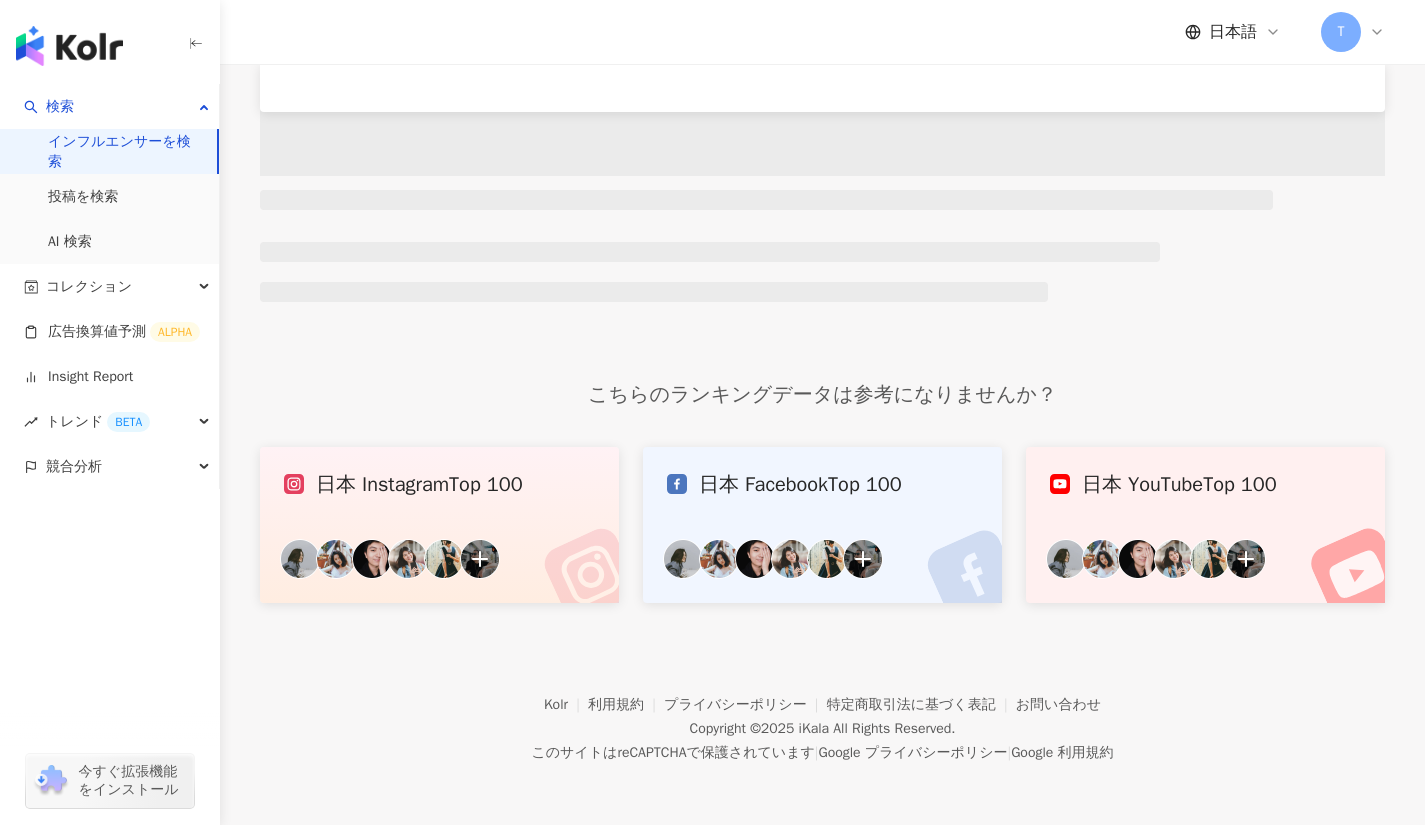 scroll, scrollTop: 0, scrollLeft: 0, axis: both 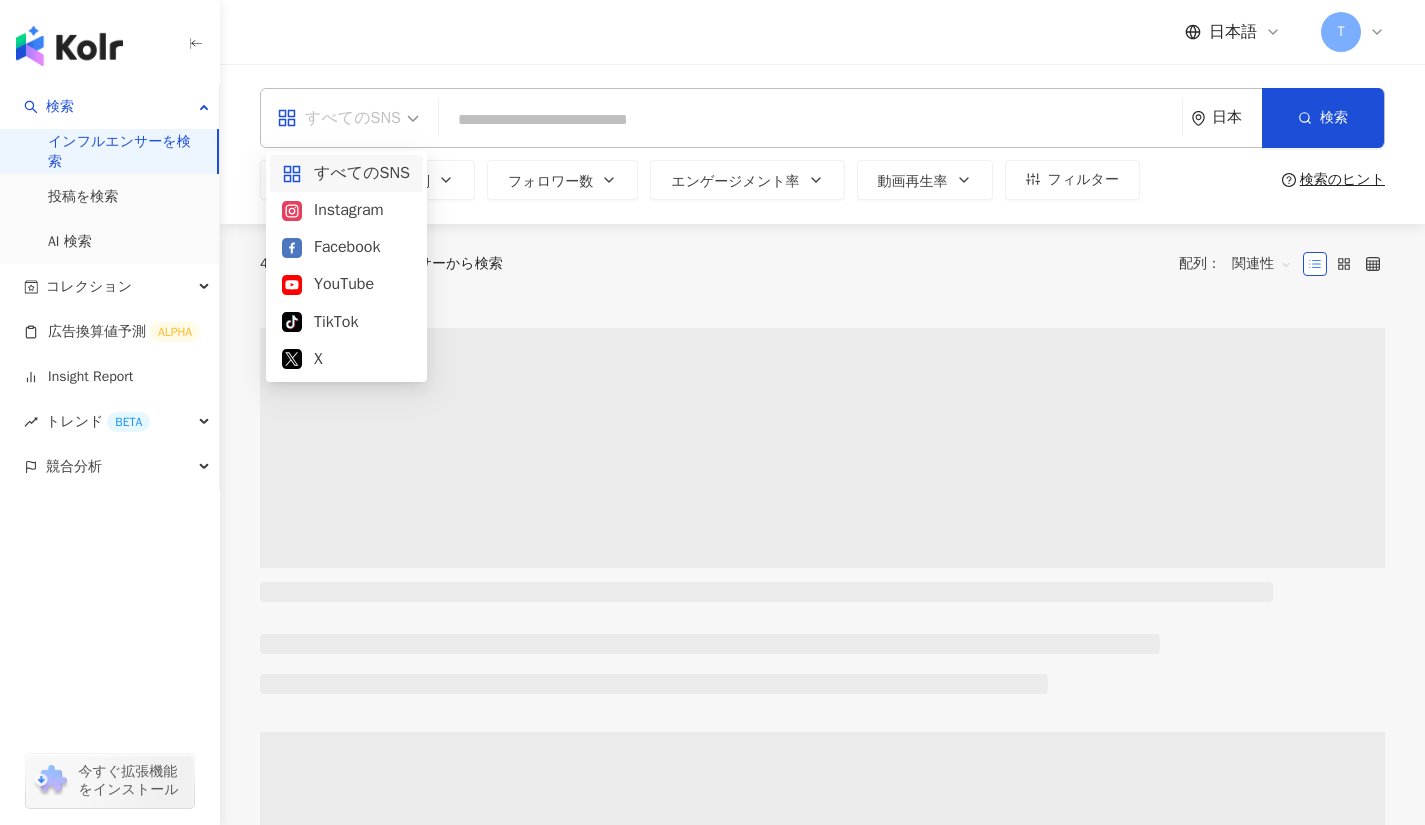 click on "すべてのSNS" at bounding box center (348, 118) 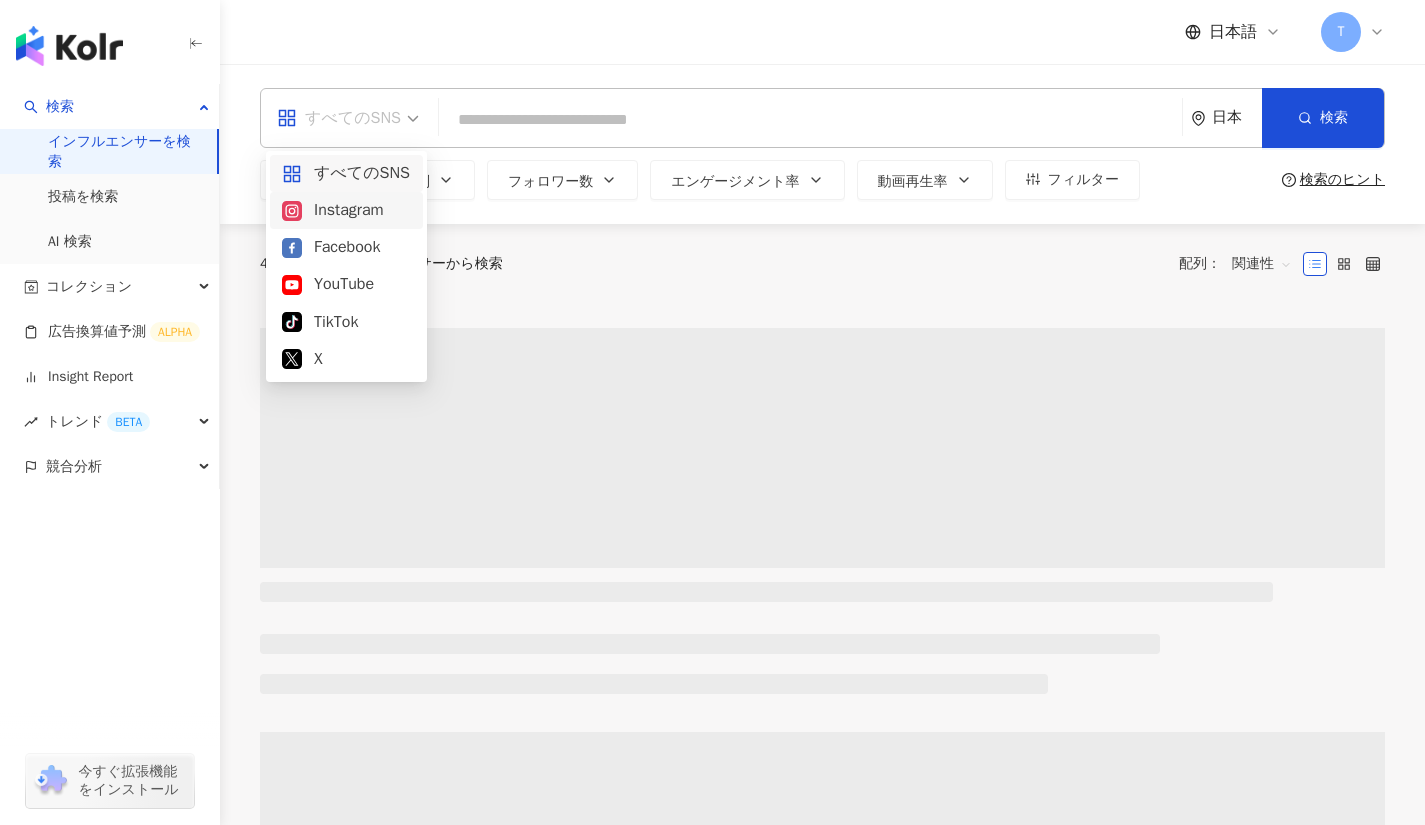 click on "Instagram" at bounding box center [346, 210] 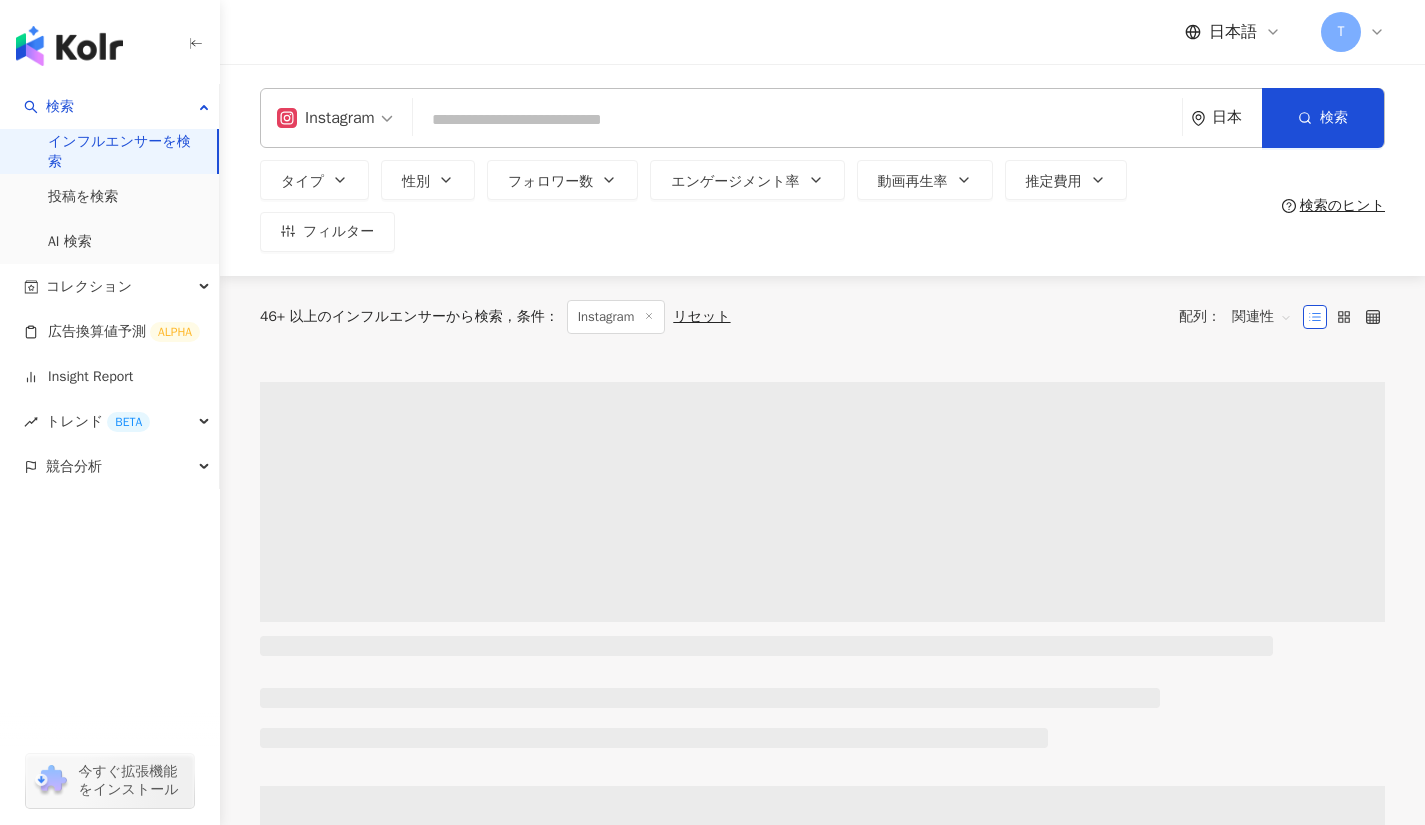 click at bounding box center [797, 120] 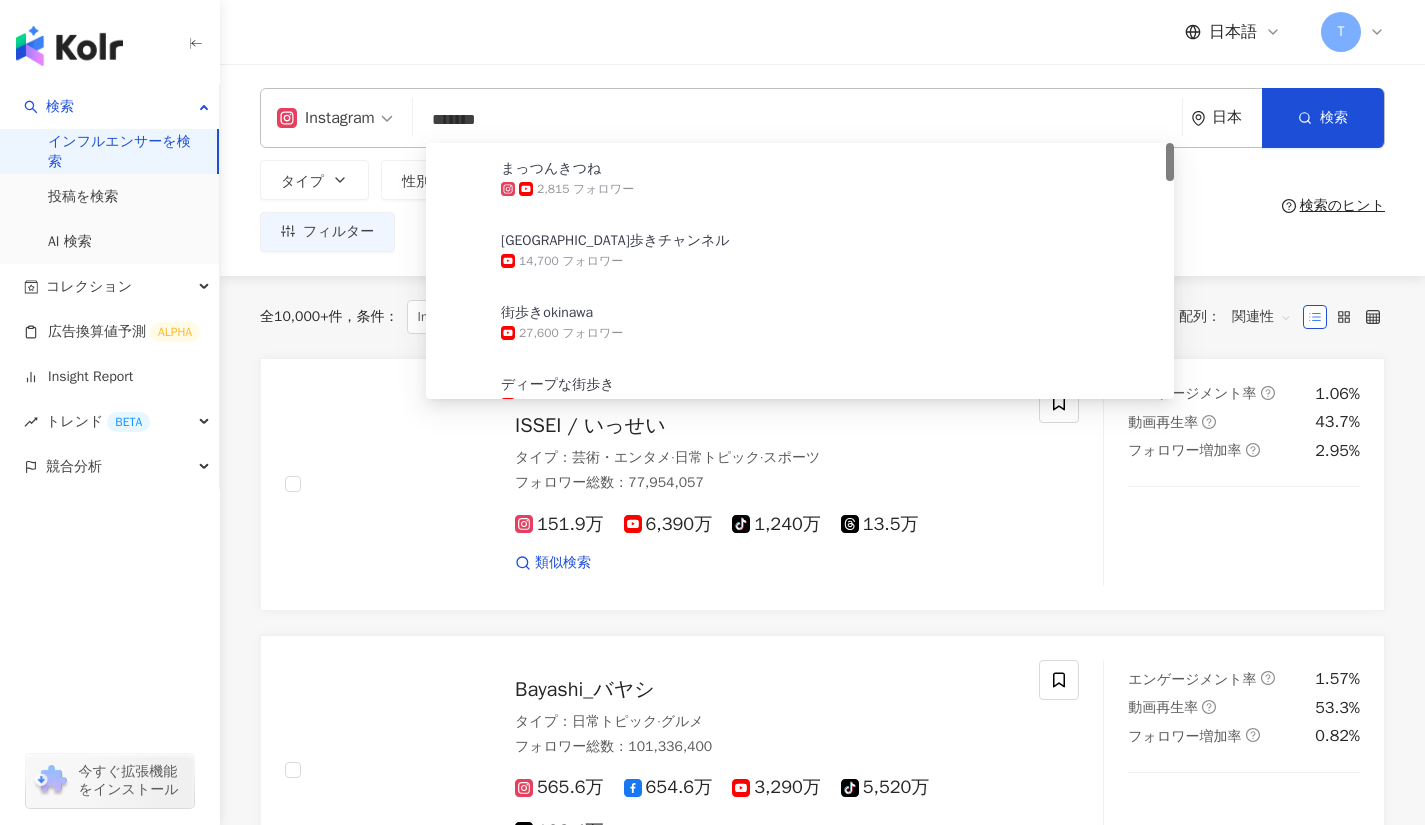 type on "*******" 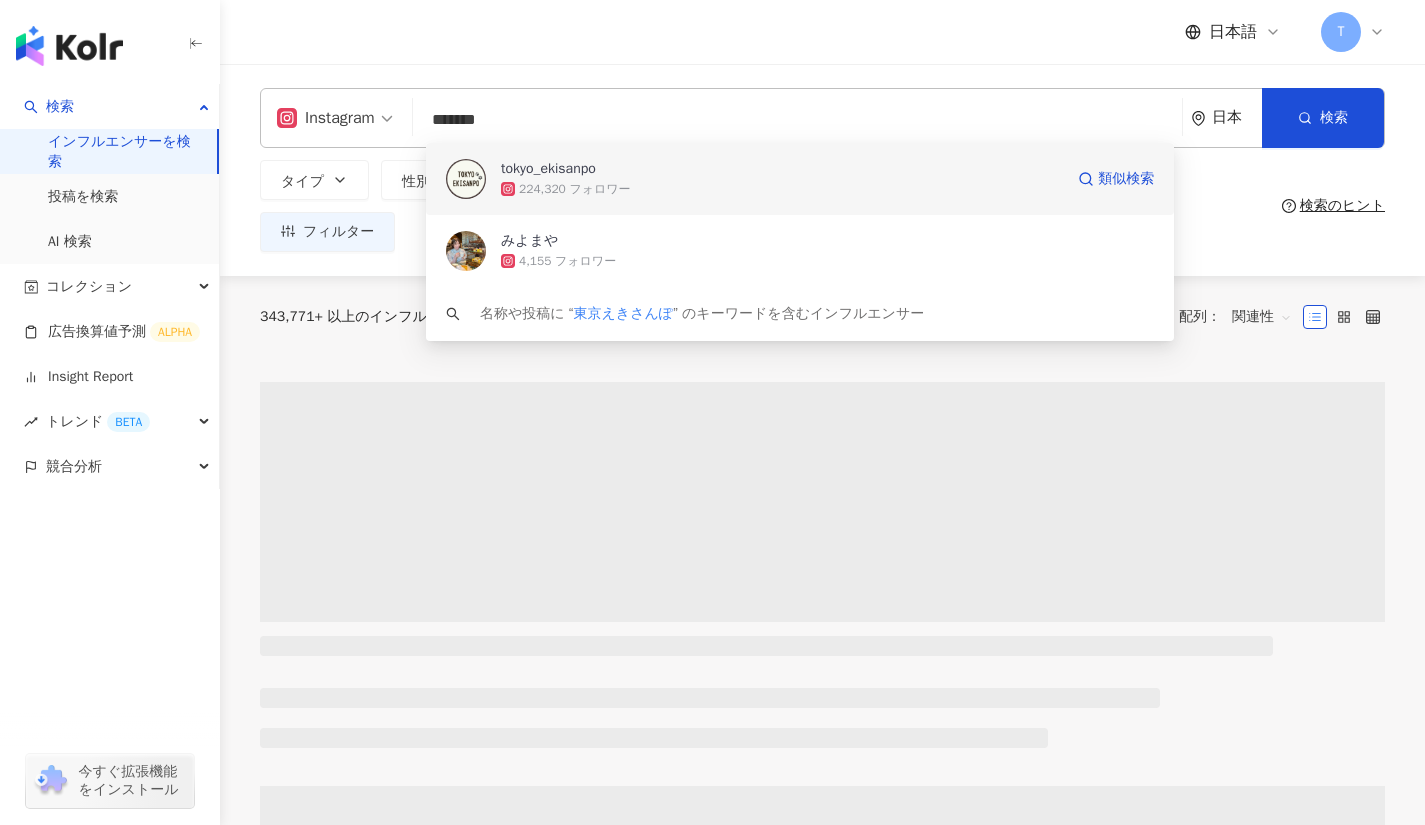 click at bounding box center (466, 179) 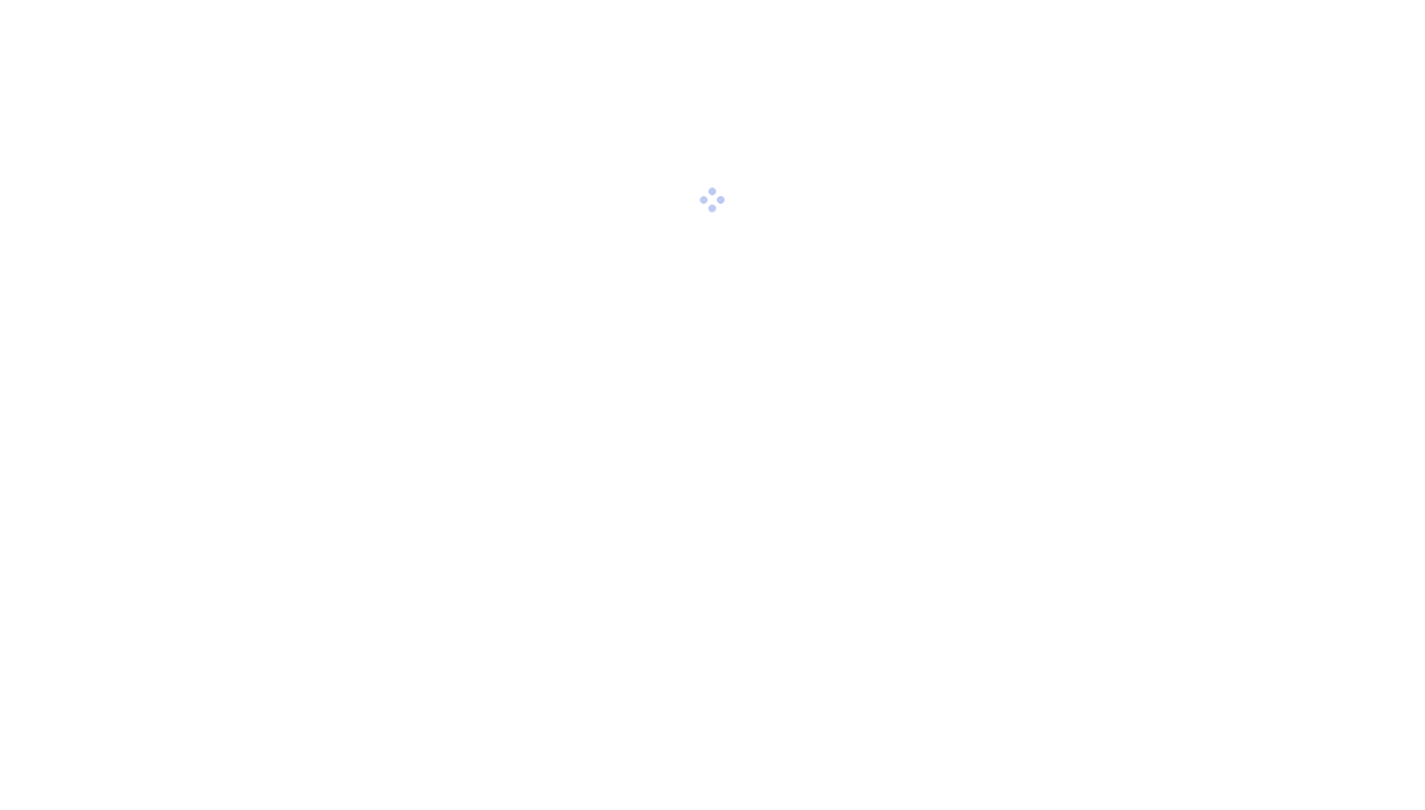 scroll, scrollTop: 0, scrollLeft: 0, axis: both 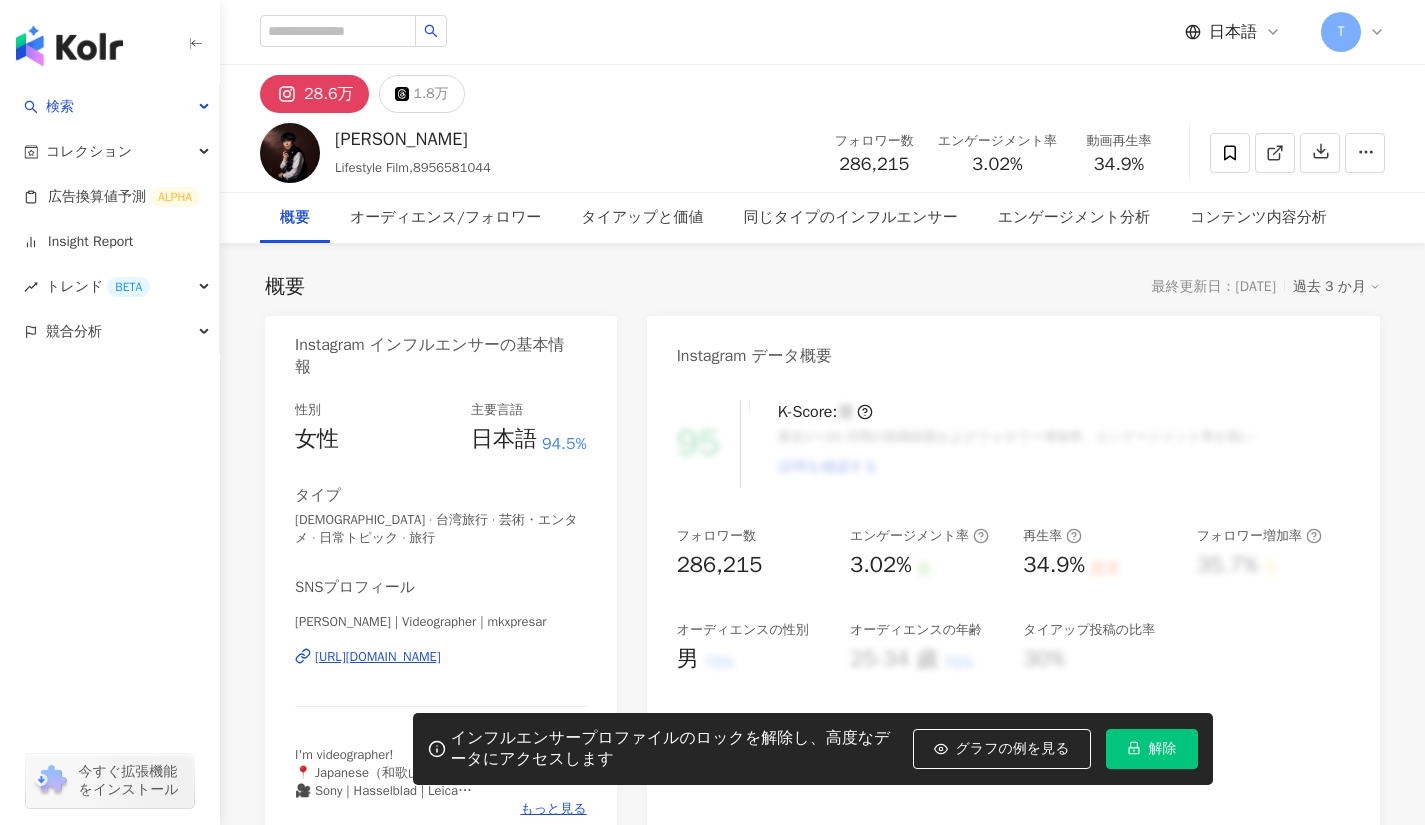 click on "[URL][DOMAIN_NAME]" at bounding box center (378, 657) 